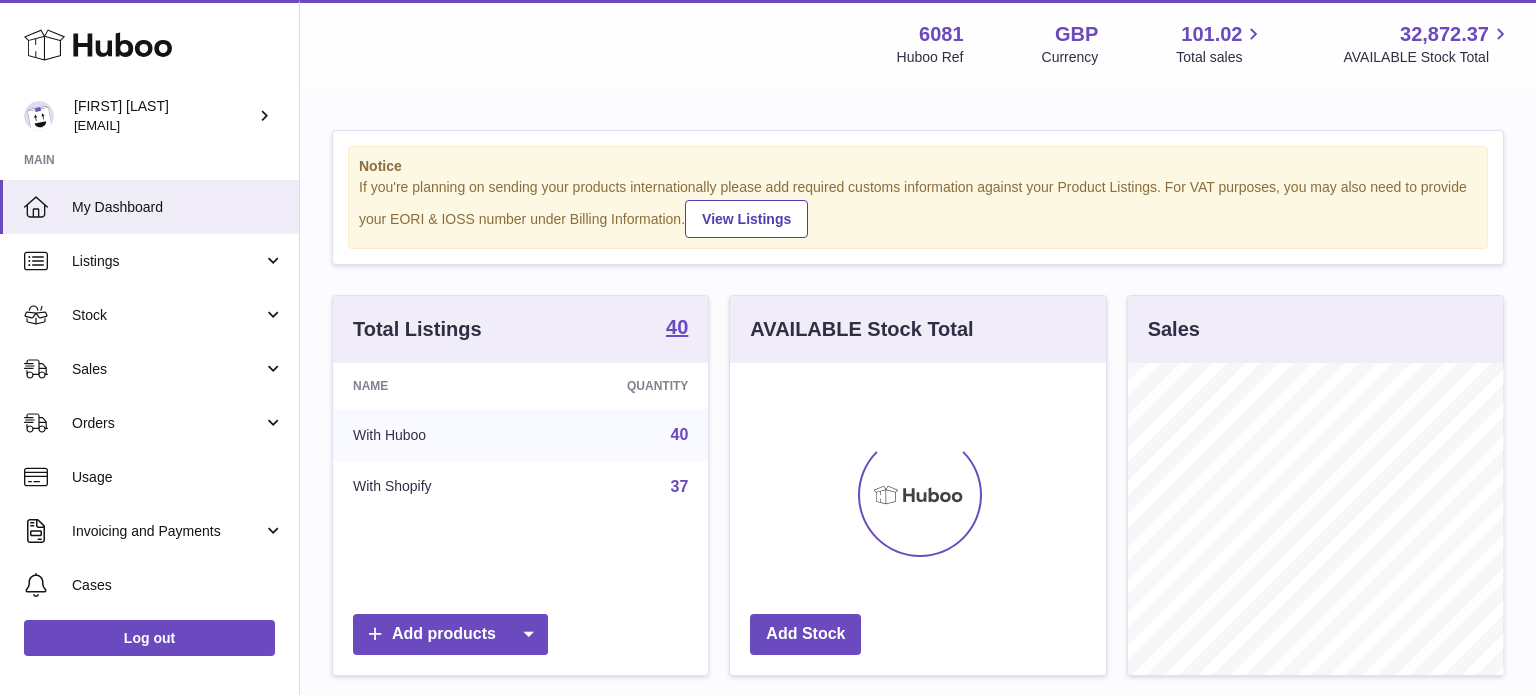 scroll, scrollTop: 0, scrollLeft: 0, axis: both 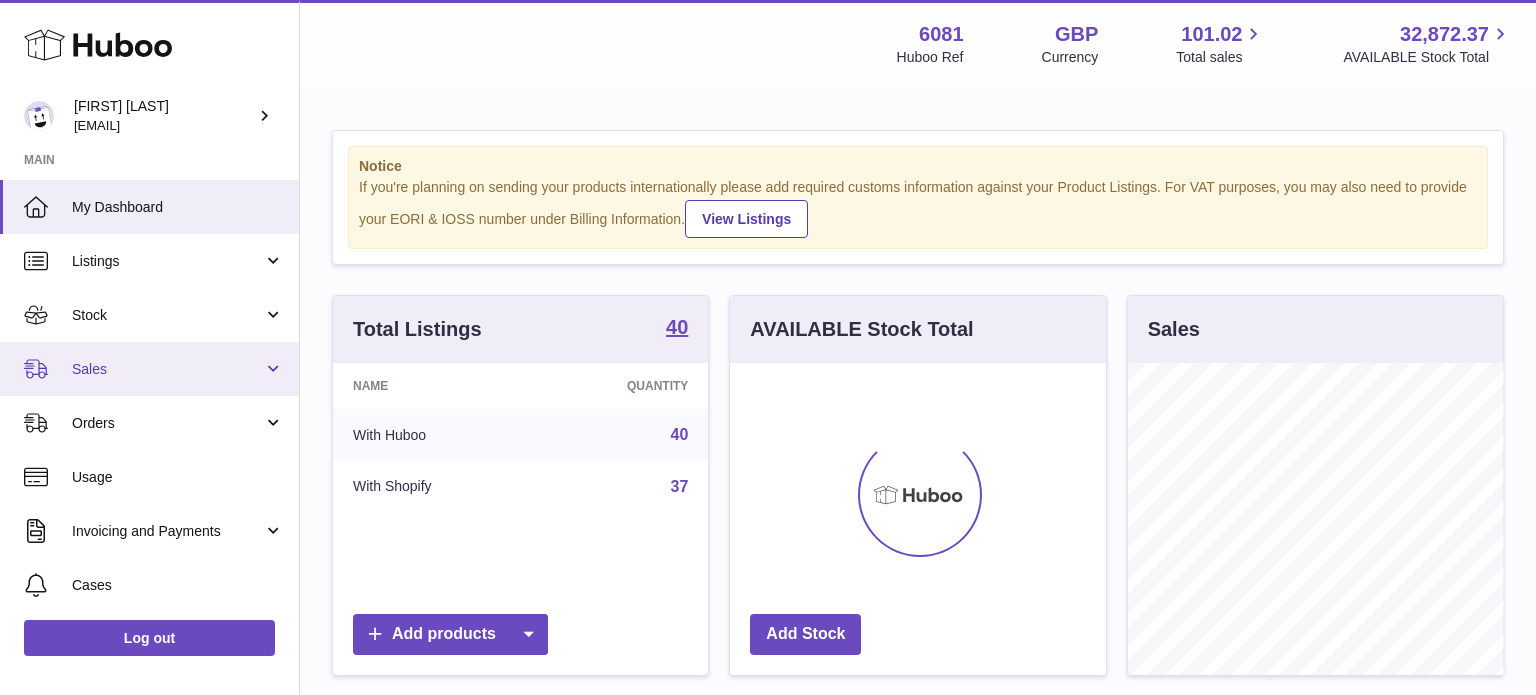click on "Sales" at bounding box center [167, 369] 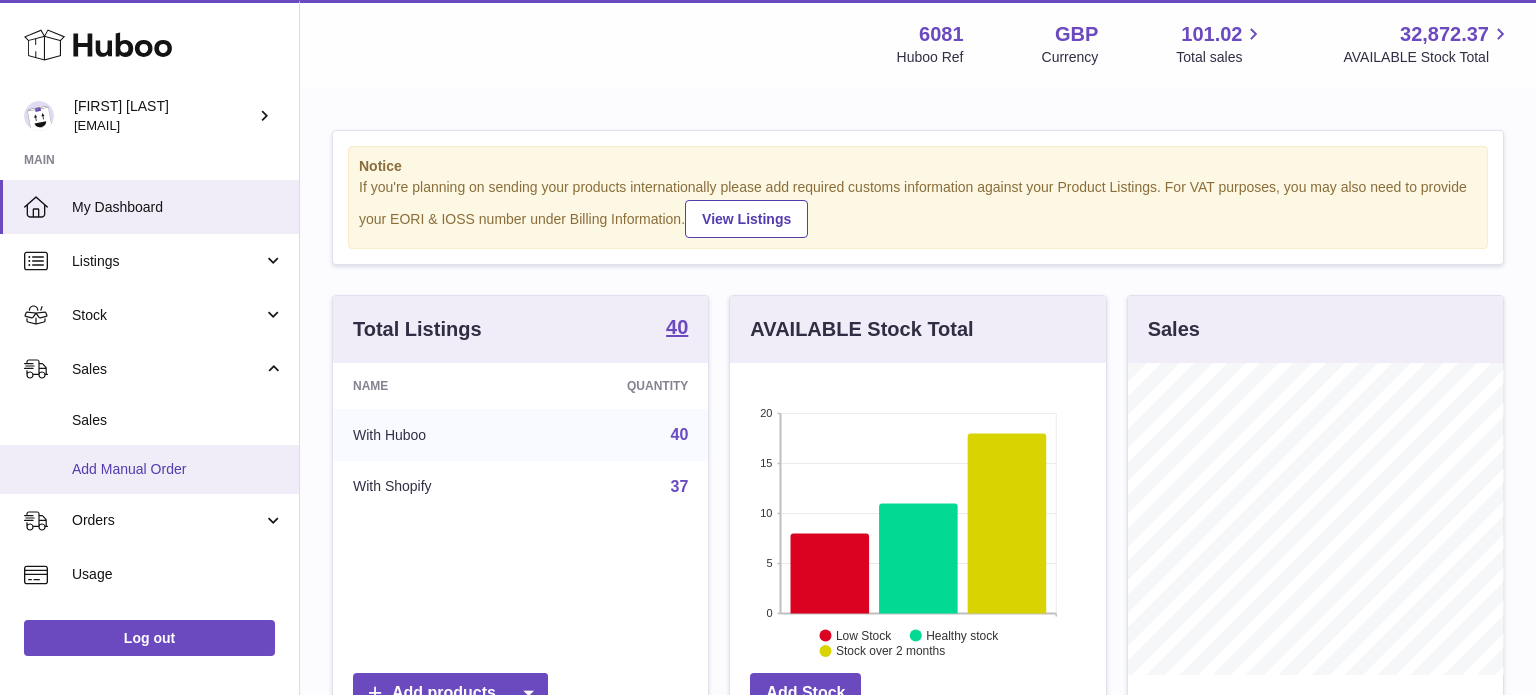 click on "Add Manual Order" at bounding box center (178, 469) 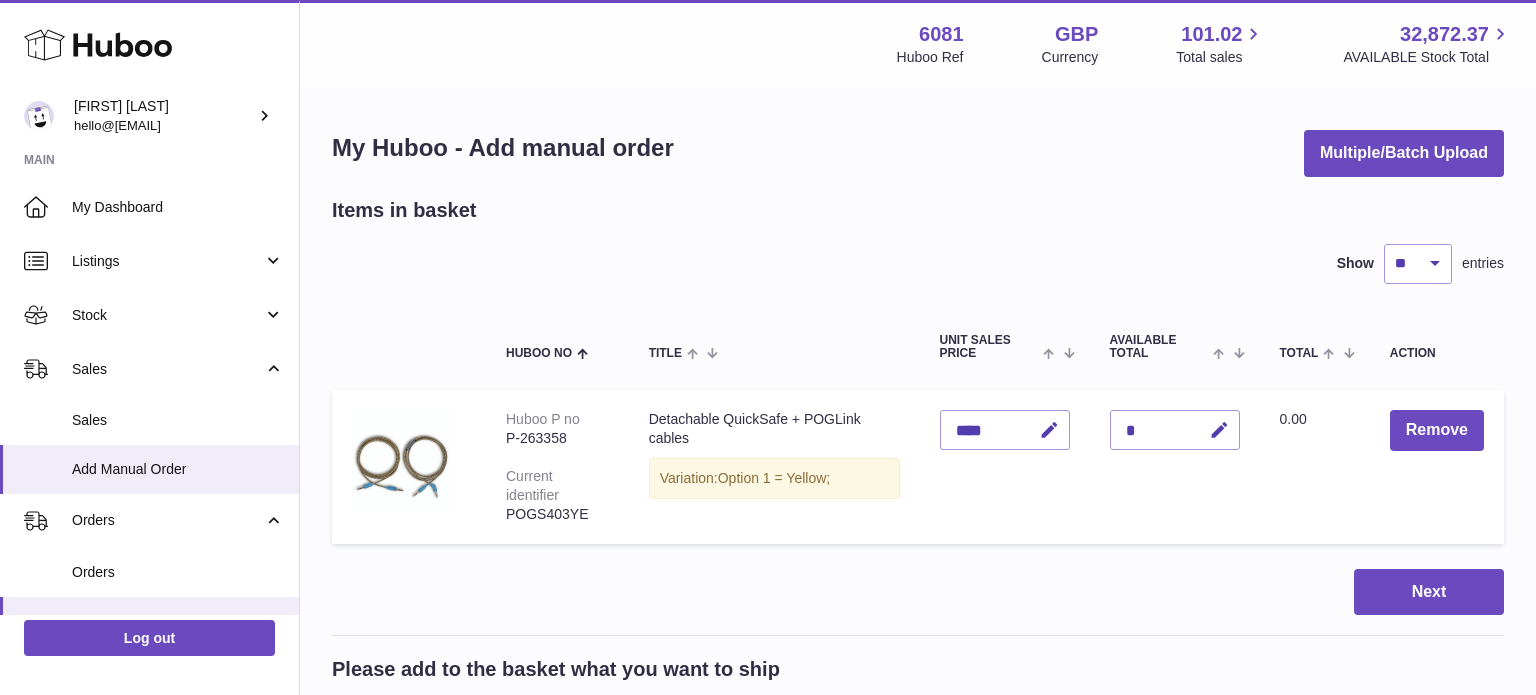scroll, scrollTop: 0, scrollLeft: 0, axis: both 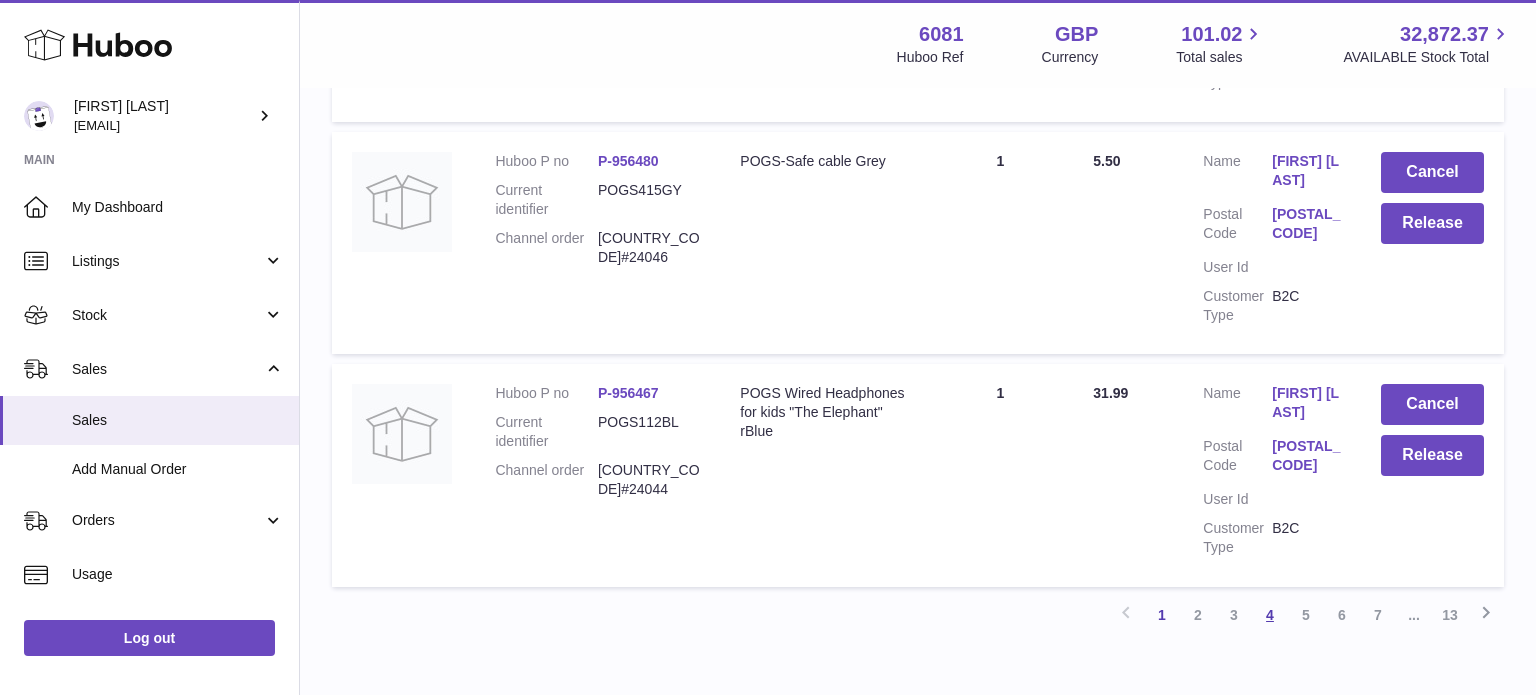 click on "4" at bounding box center (1270, 615) 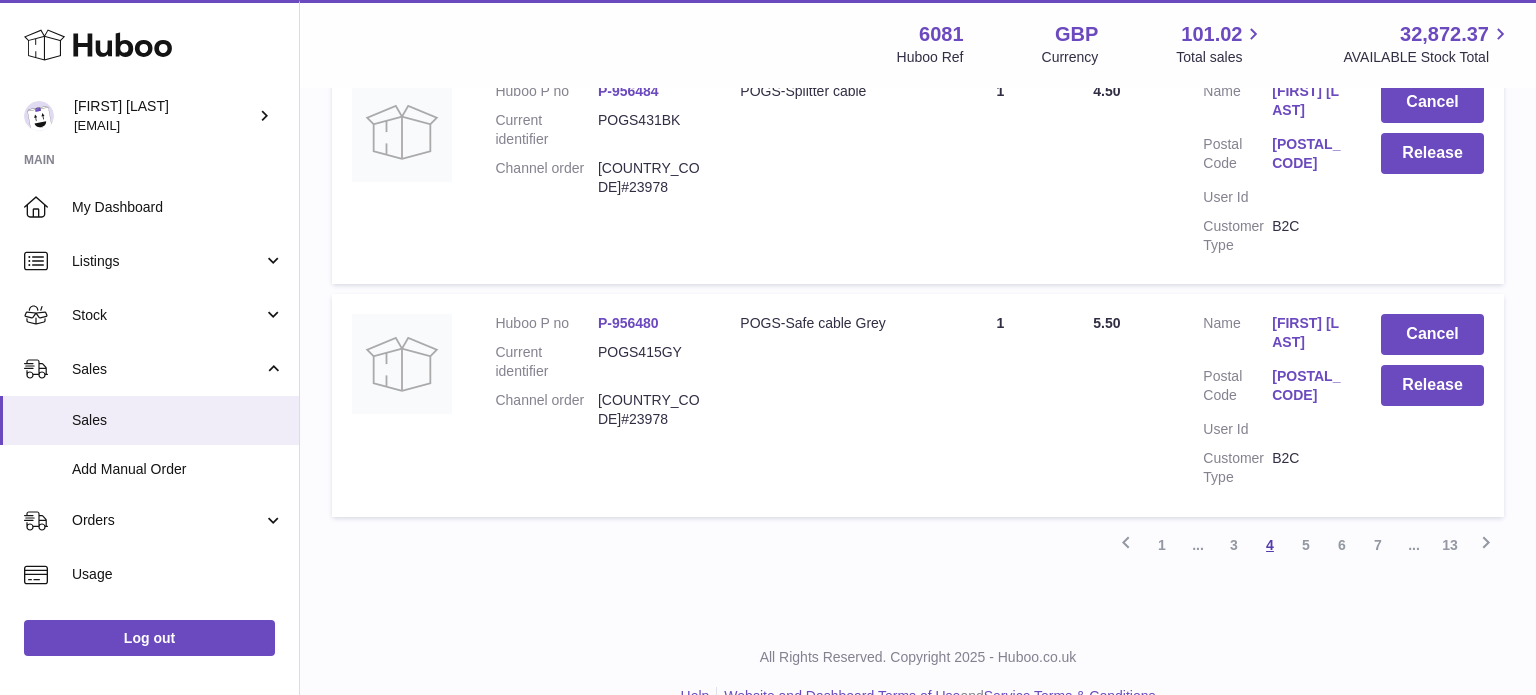 scroll, scrollTop: 2304, scrollLeft: 0, axis: vertical 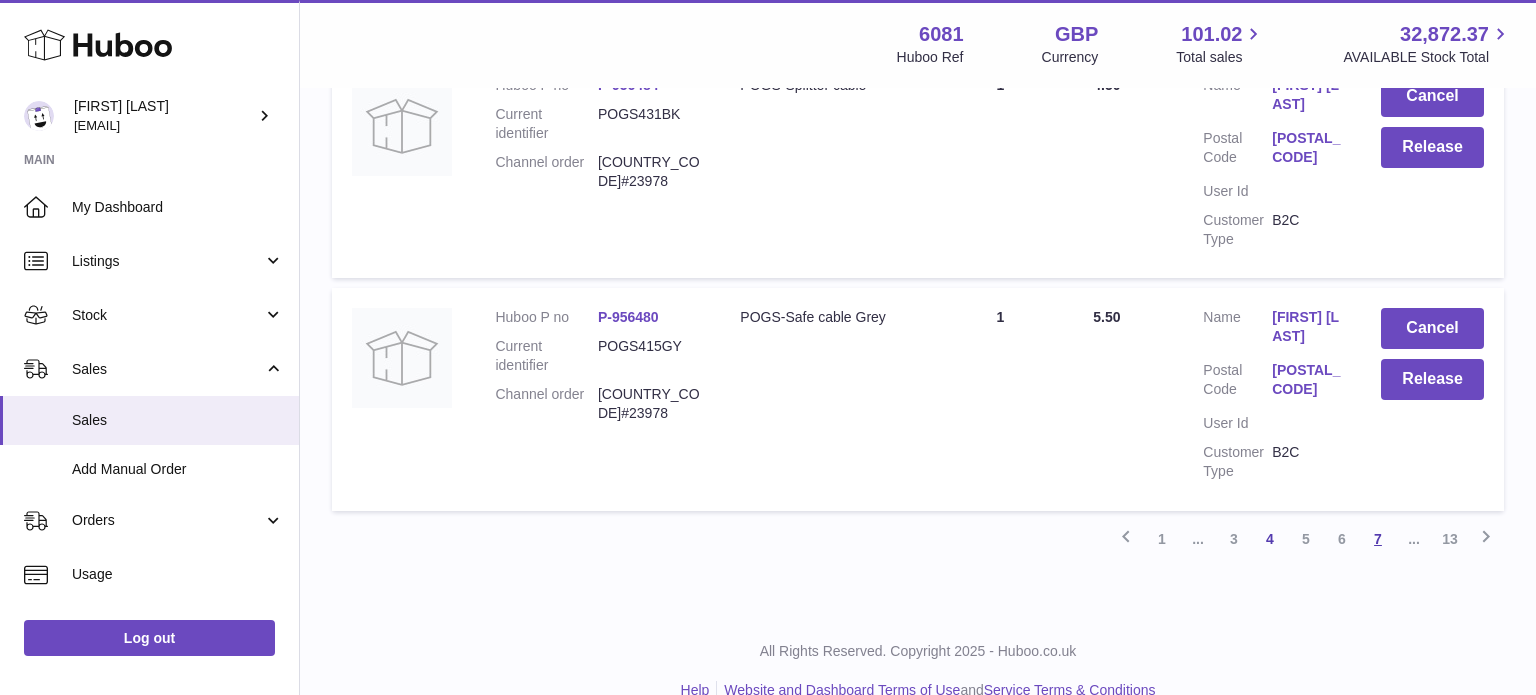 click on "7" at bounding box center (1378, 539) 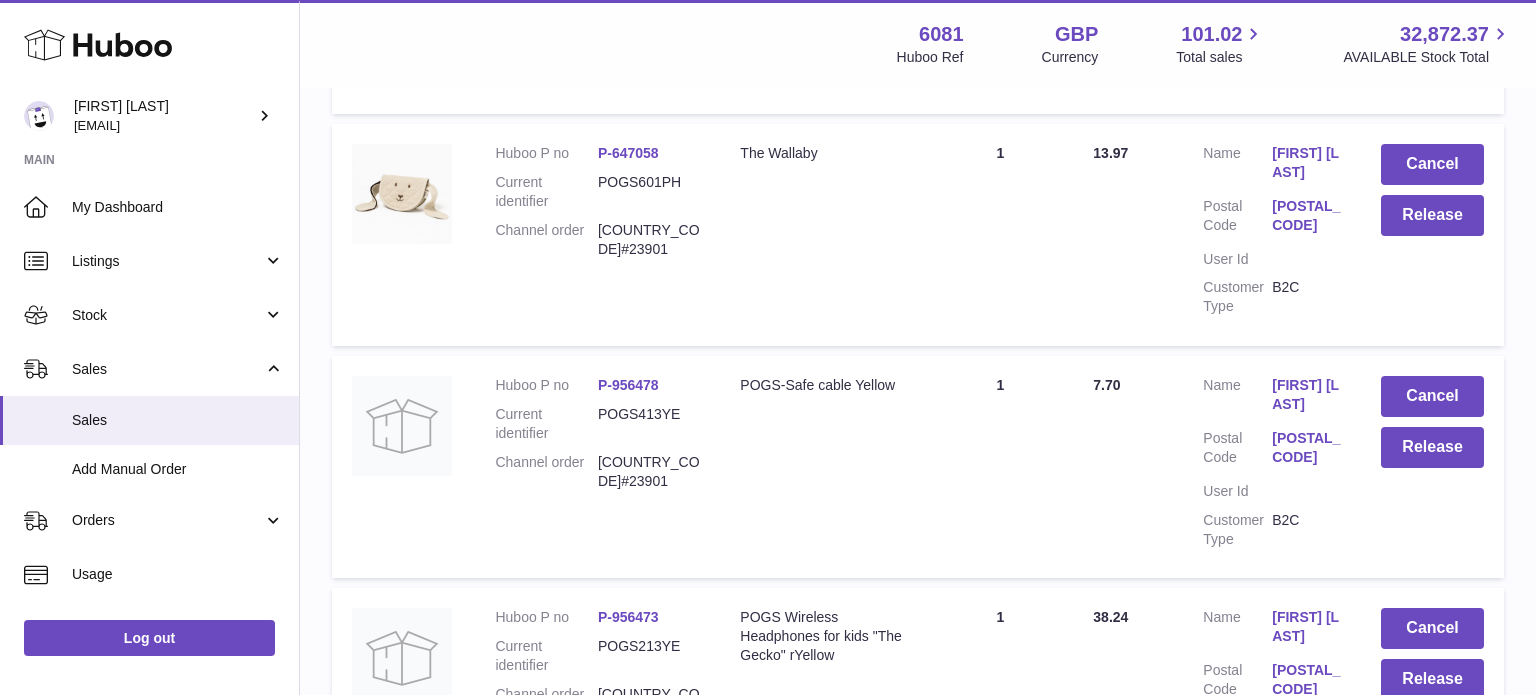 scroll, scrollTop: 2265, scrollLeft: 0, axis: vertical 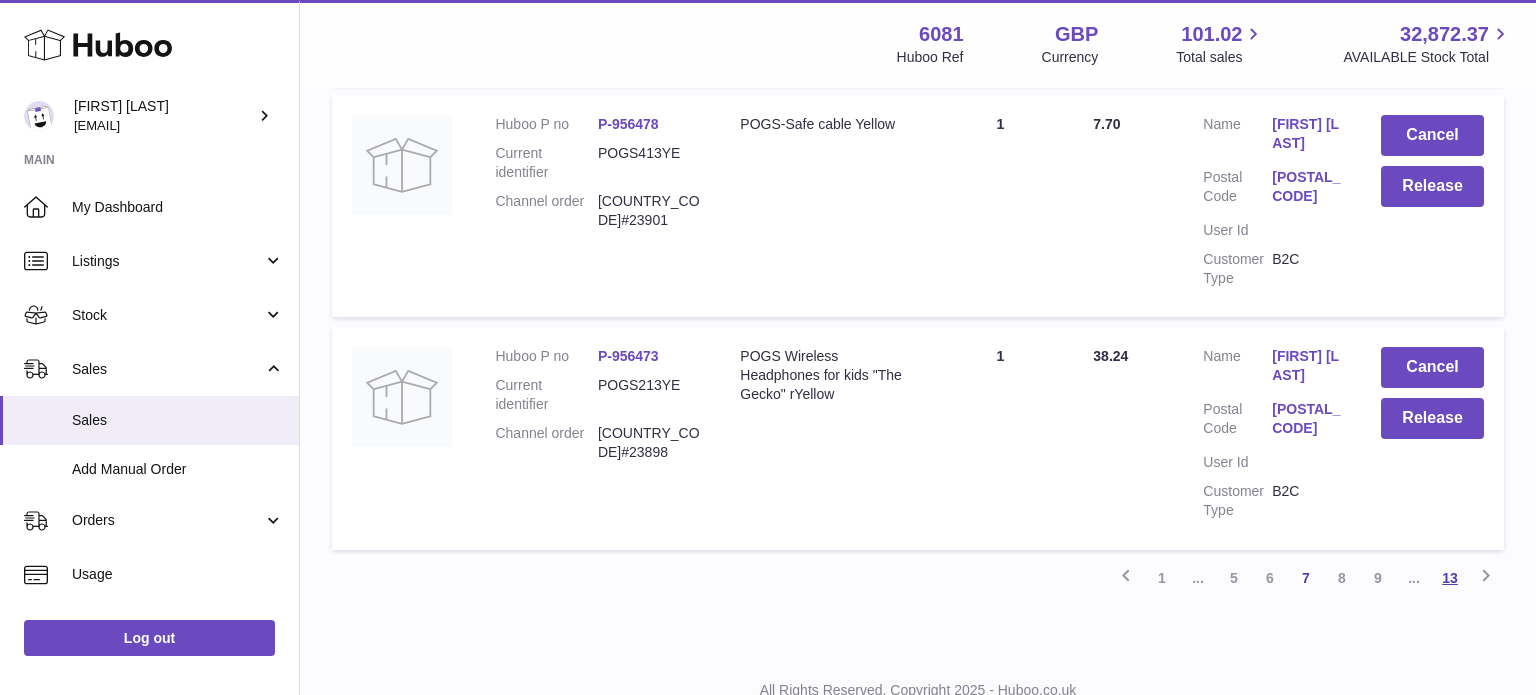 click on "13" at bounding box center (1450, 578) 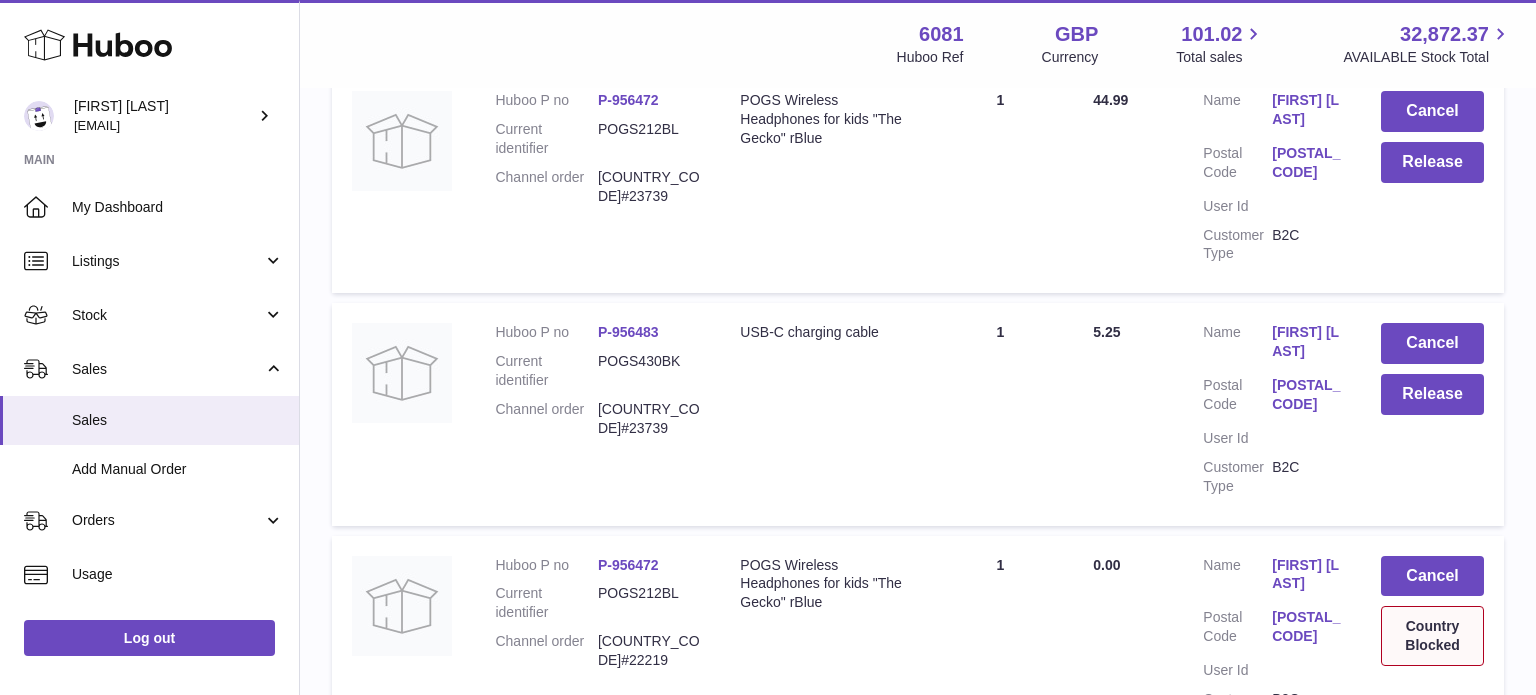 scroll, scrollTop: 1123, scrollLeft: 0, axis: vertical 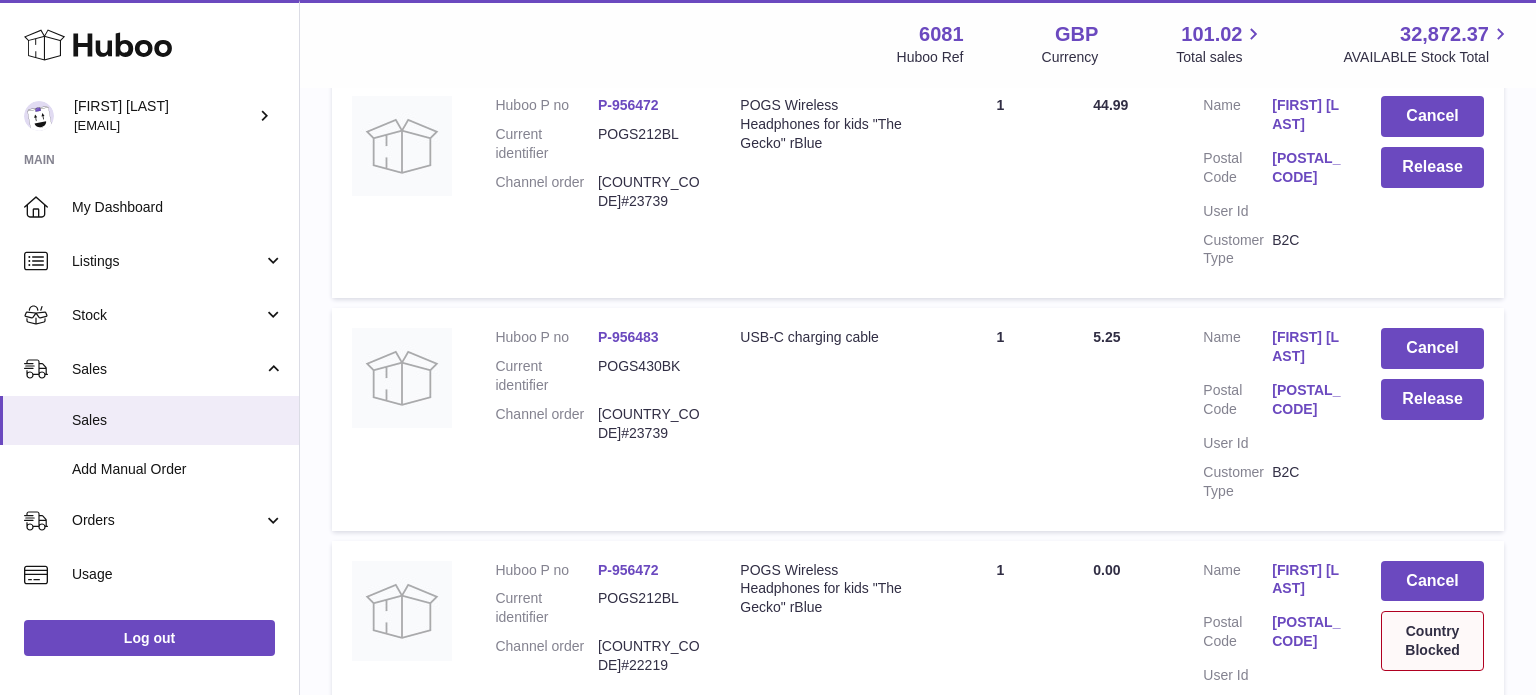 click on "B2C" at bounding box center (1306, 250) 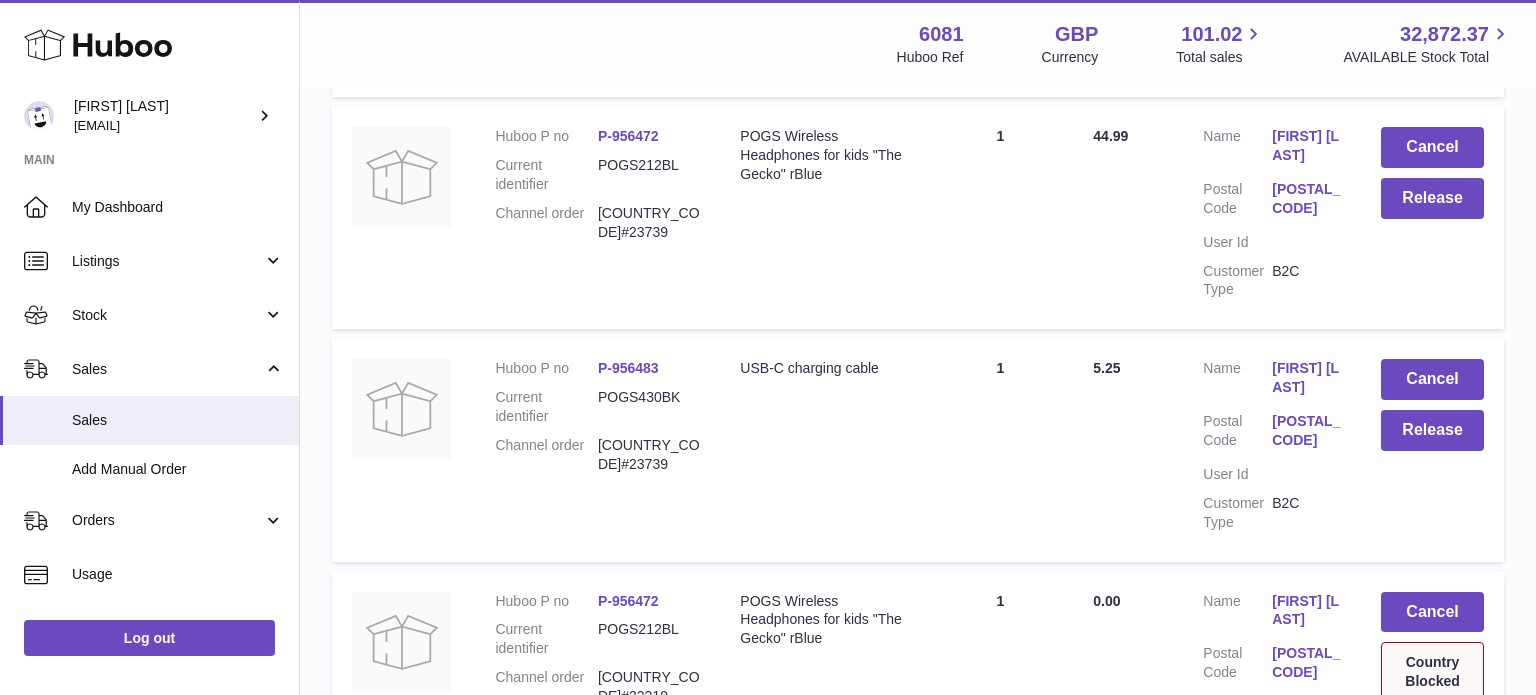 scroll, scrollTop: 1094, scrollLeft: 0, axis: vertical 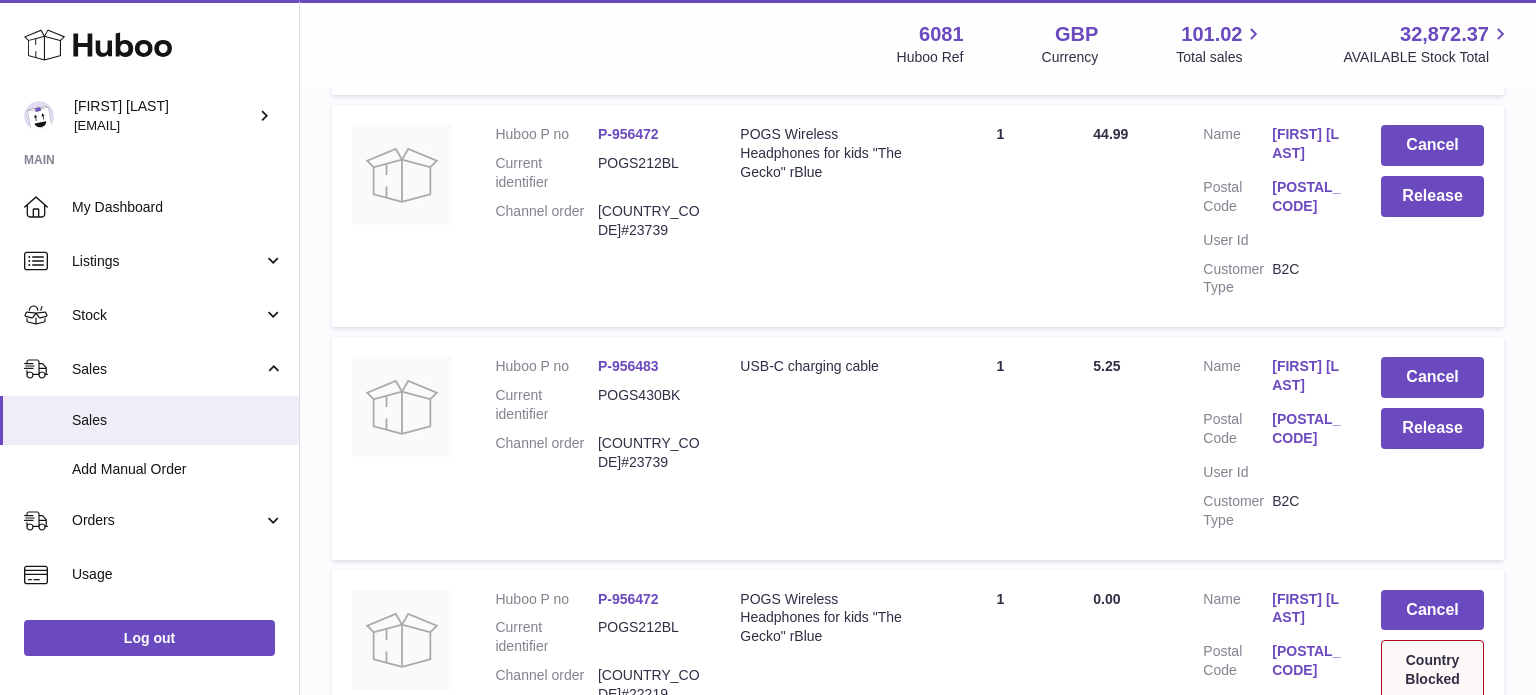 click on "P-956472" at bounding box center (628, 599) 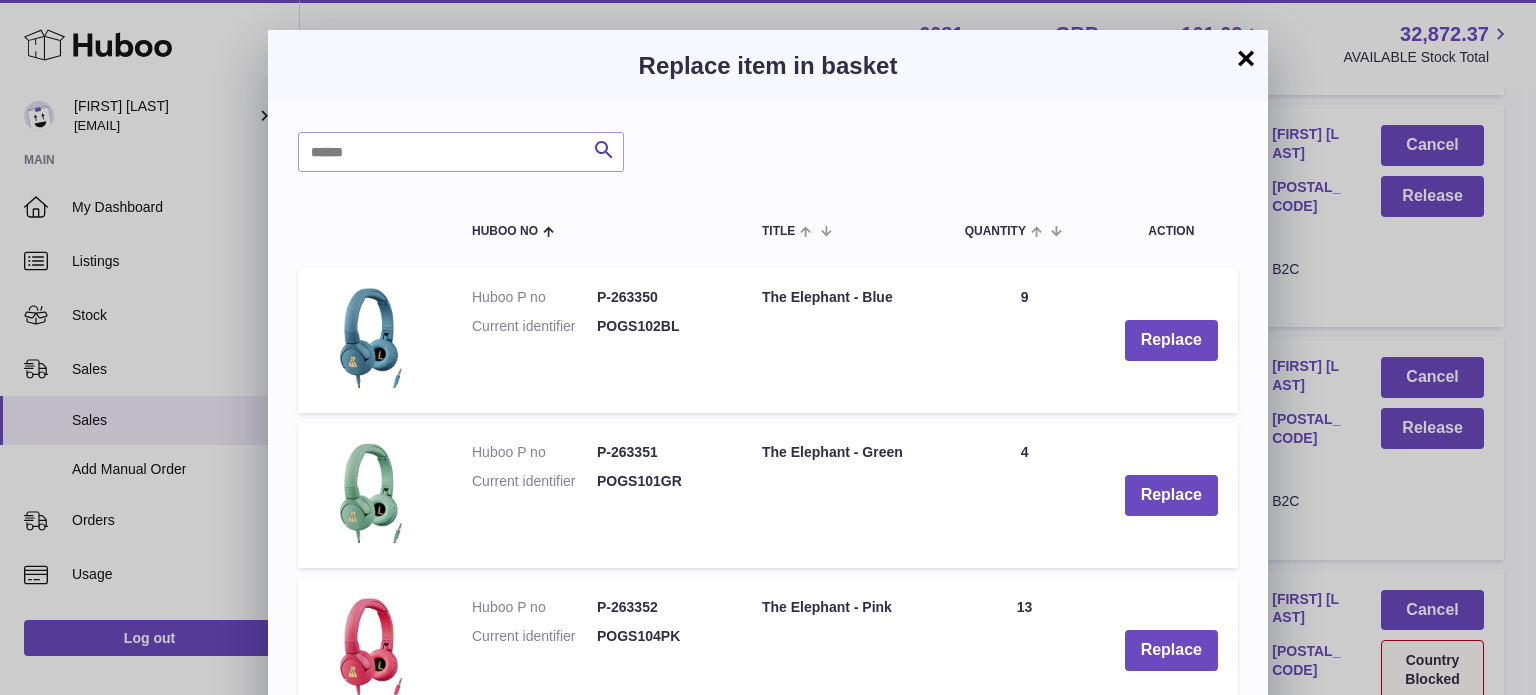 scroll, scrollTop: 1268, scrollLeft: 0, axis: vertical 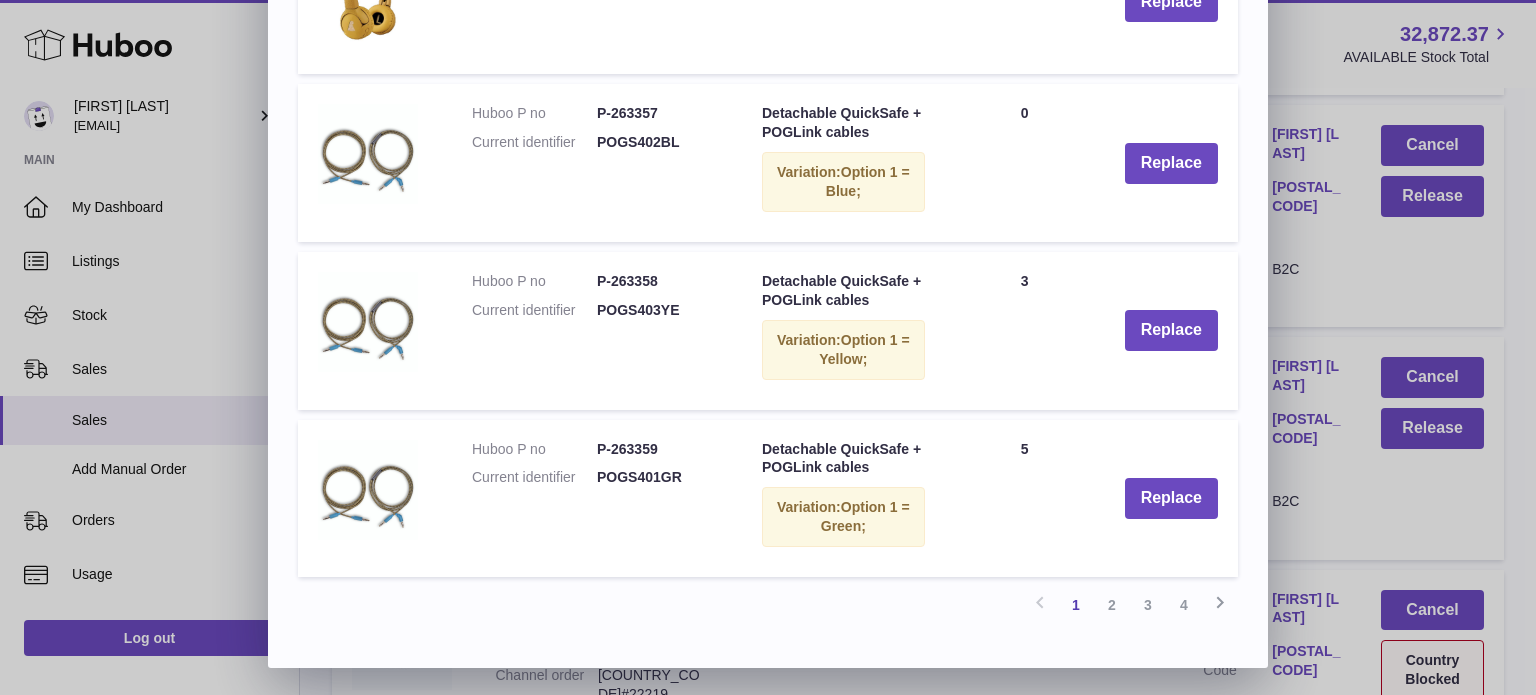click on "×
Replace item in basket
Search     Huboo no       Title       Quantity
Action
Huboo P no
P-263350
Current identifier
POGS102BL
The Elephant - Blue
Quantity
9
Replace
Huboo P no
P-263351
Current identifier
POGS101GR
The Elephant - Green
Quantity
4
Replace
Huboo P no
P-263352
Current identifier
POGS104PK
The Elephant - Pink" at bounding box center [768, -285] 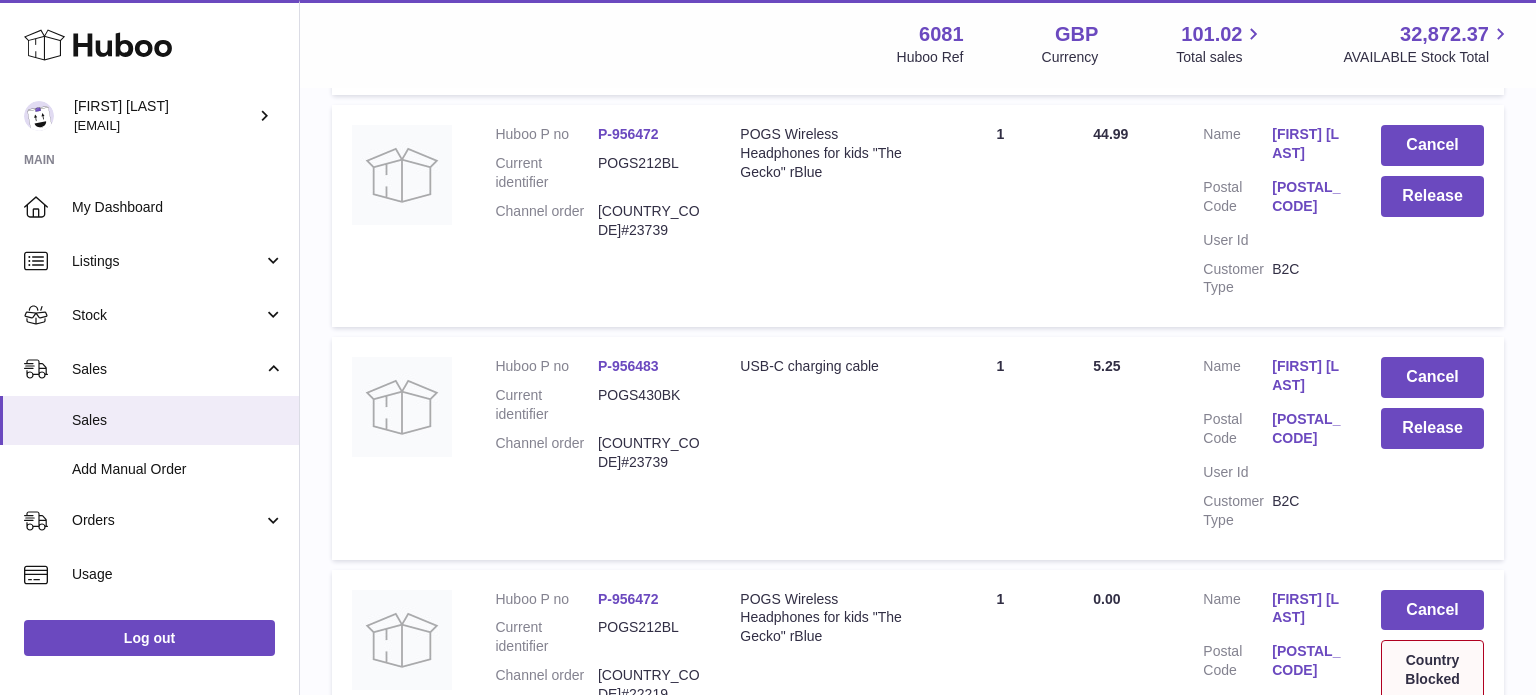 scroll, scrollTop: 0, scrollLeft: 0, axis: both 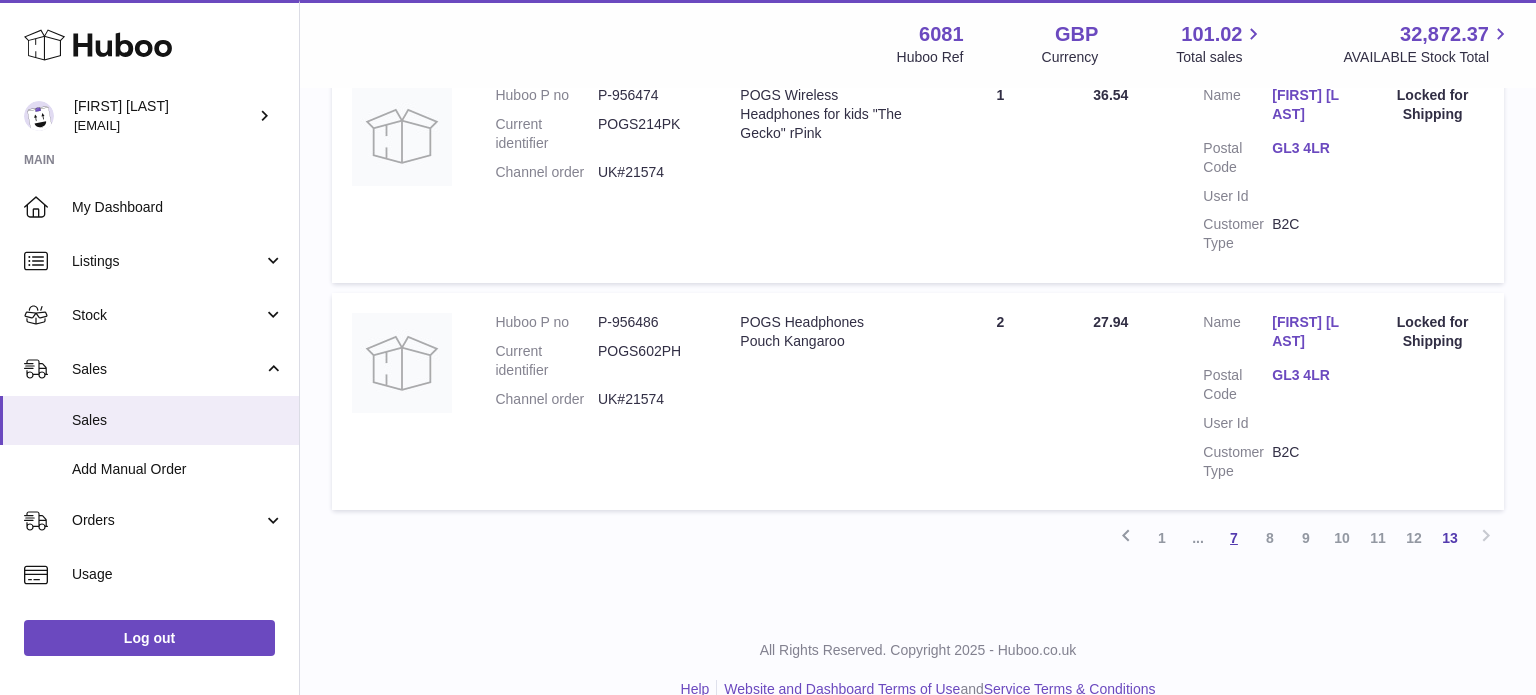 click on "7" at bounding box center (1234, 538) 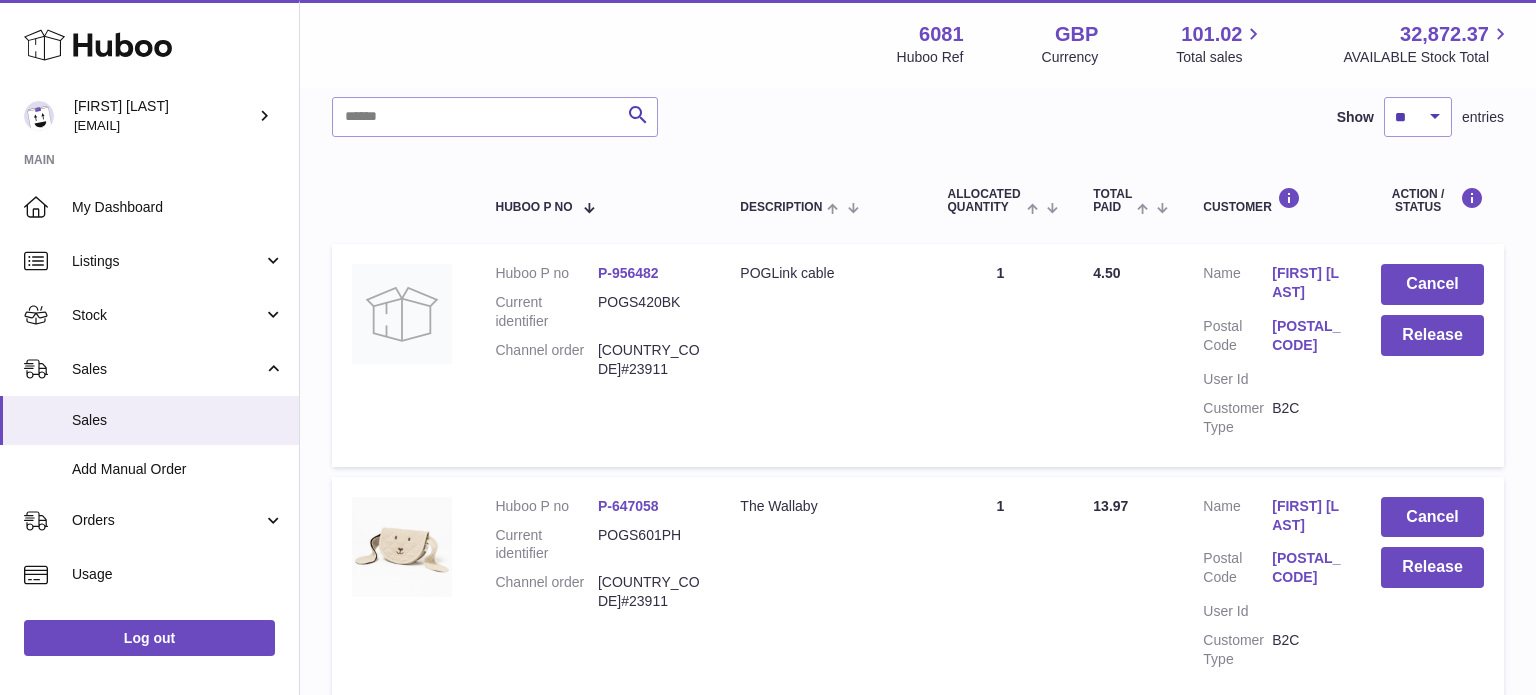 scroll, scrollTop: 267, scrollLeft: 0, axis: vertical 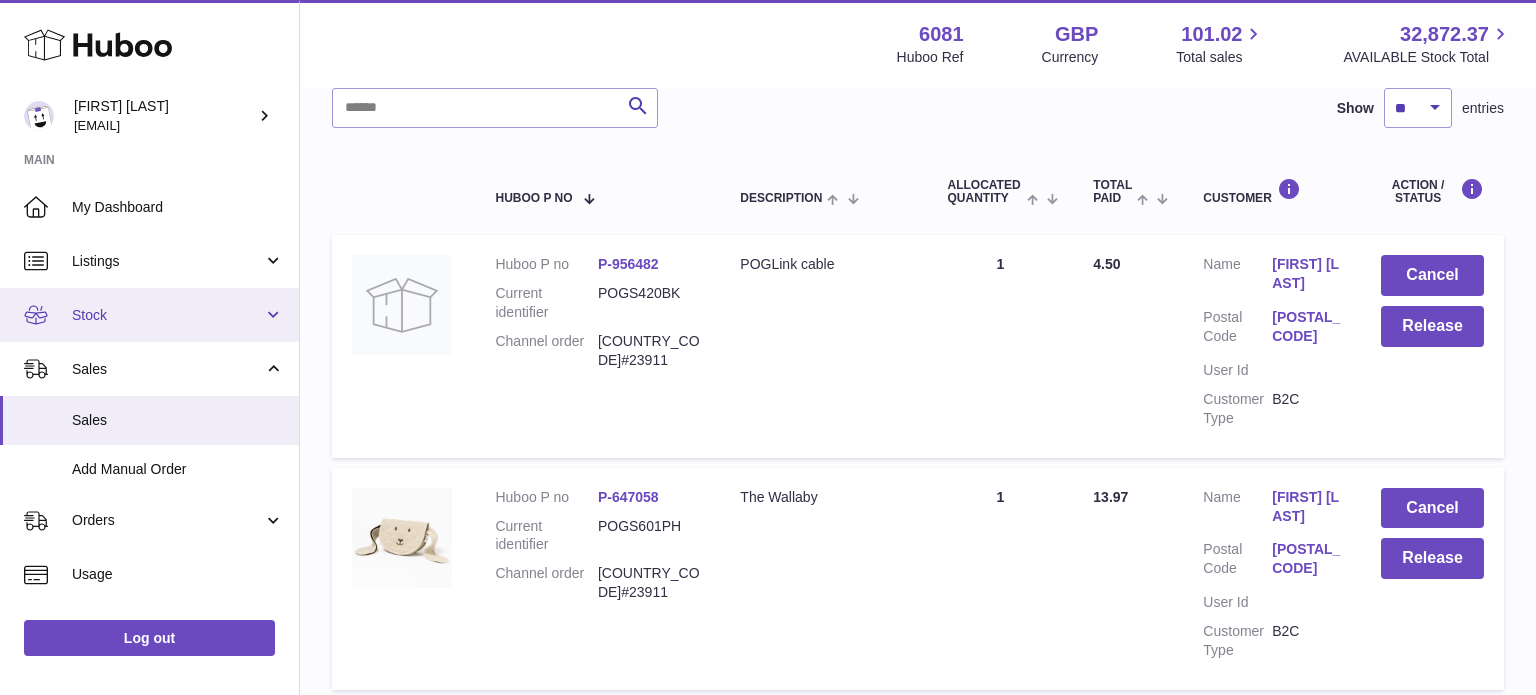 click on "Stock" at bounding box center (167, 315) 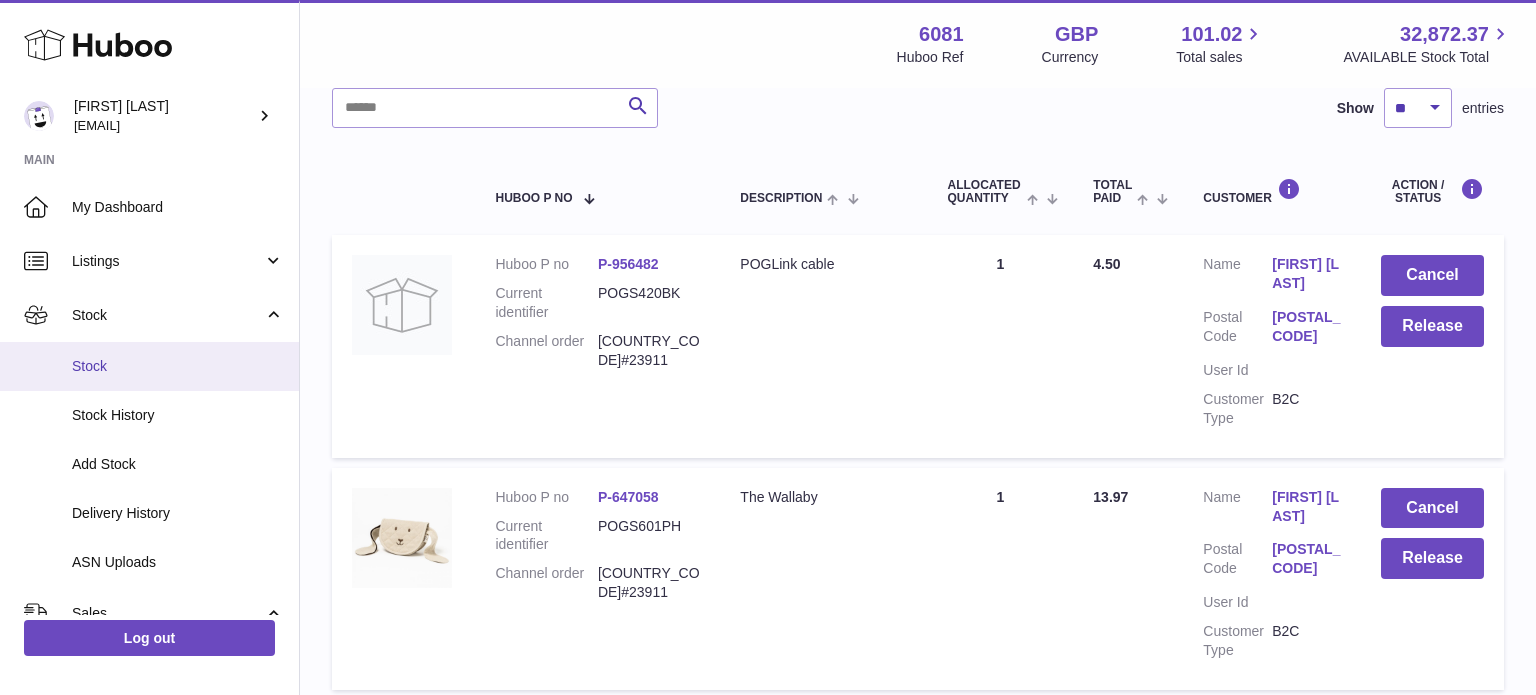 click on "Stock" at bounding box center [178, 366] 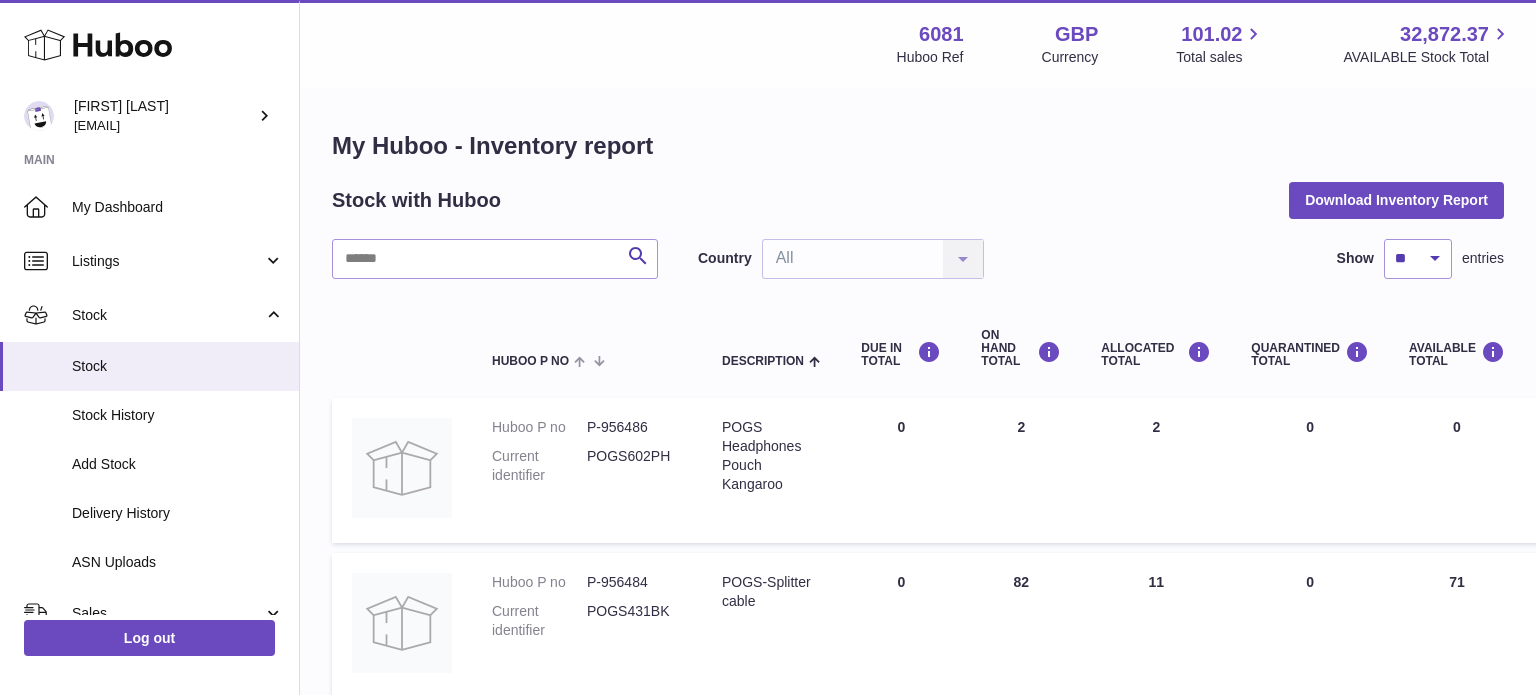 scroll, scrollTop: 0, scrollLeft: 0, axis: both 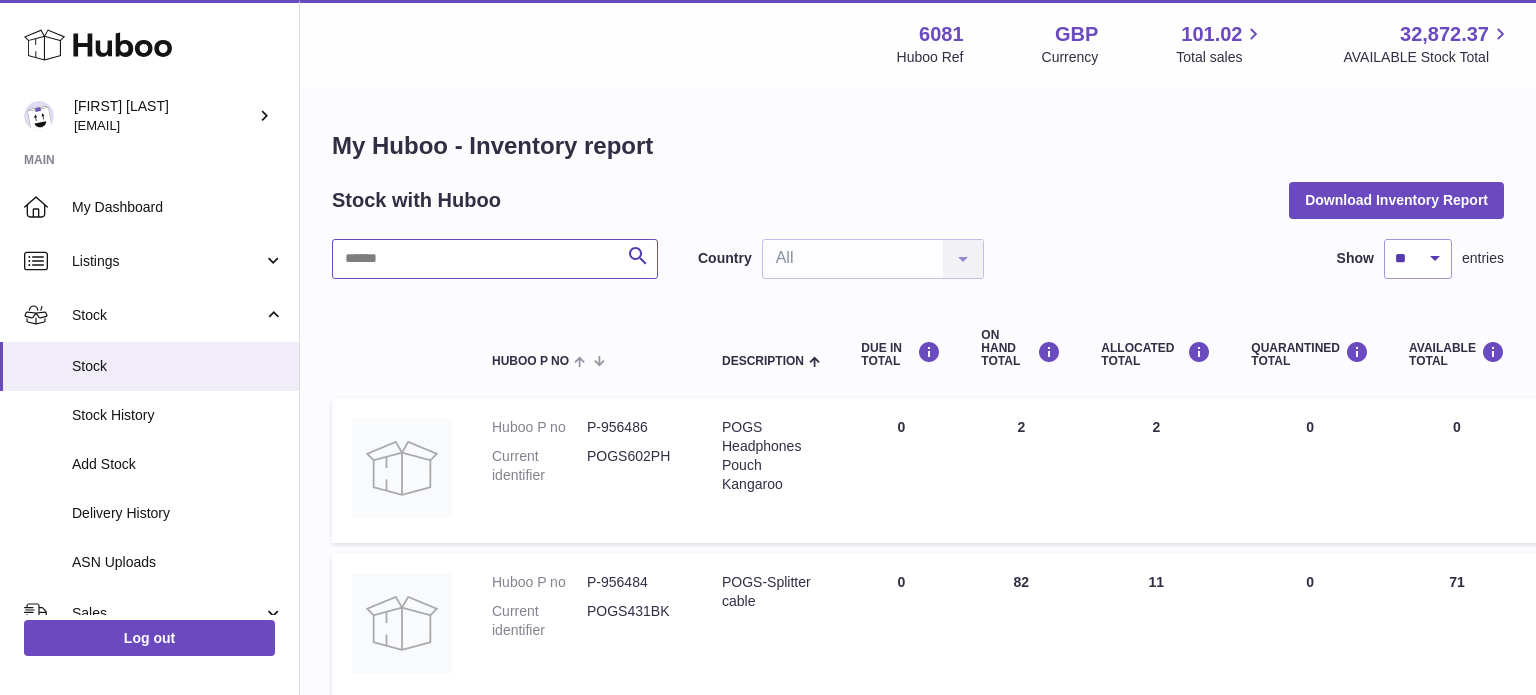 click at bounding box center [495, 259] 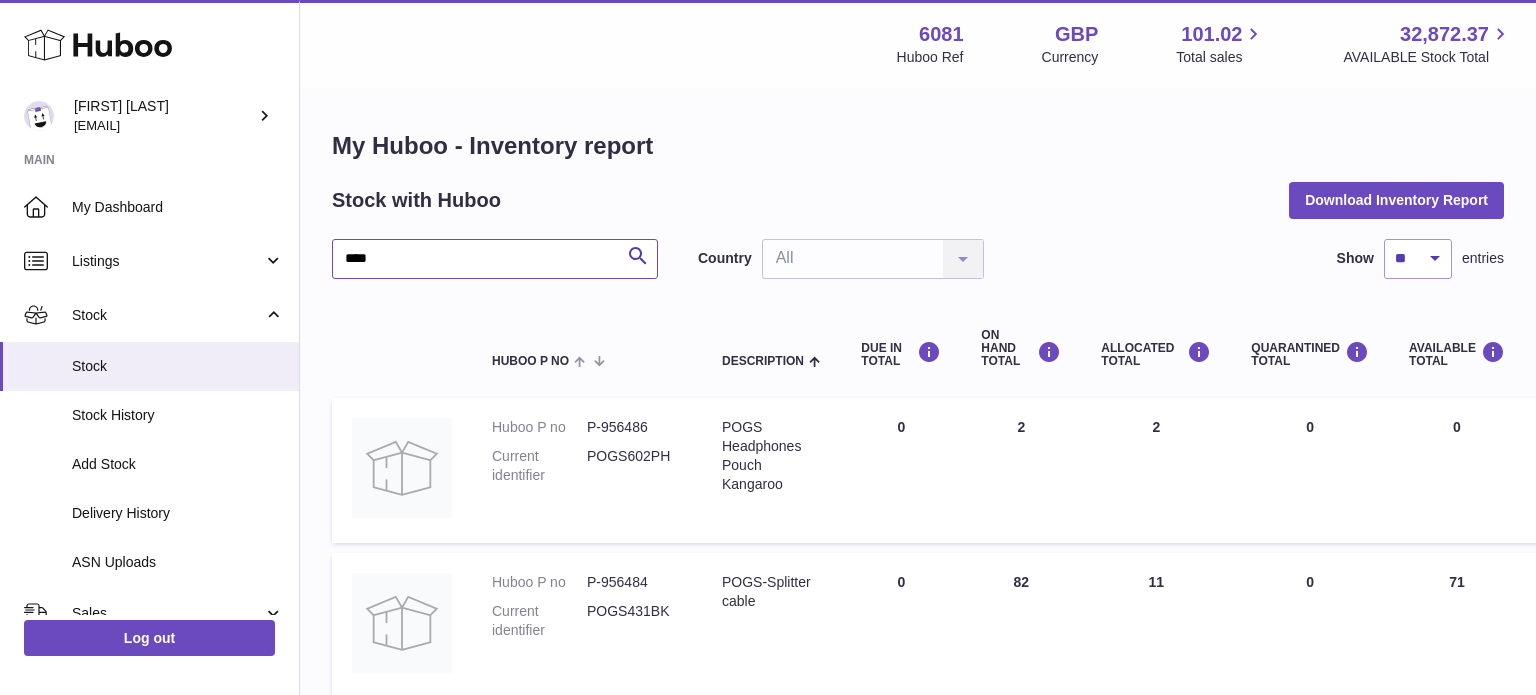 type on "****" 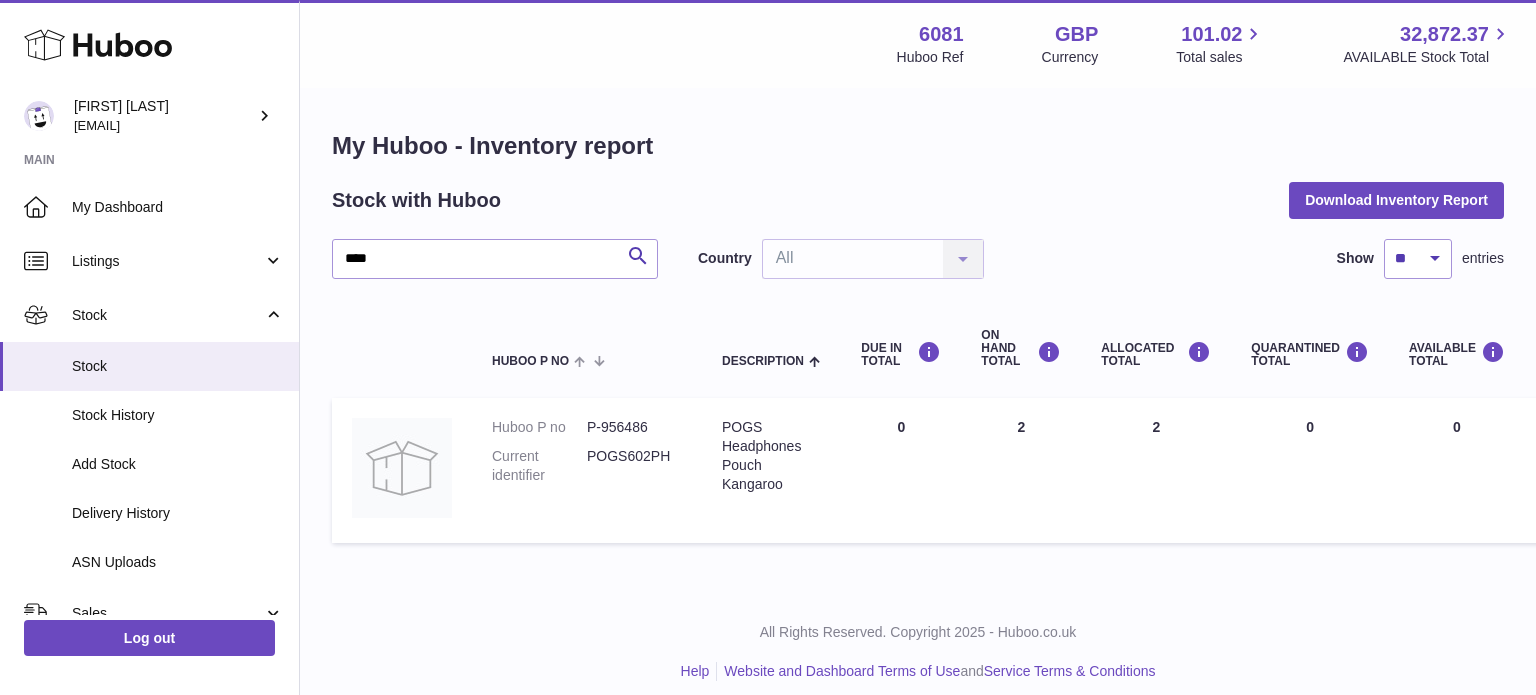 click on "DUE IN Total
0" at bounding box center [901, 470] 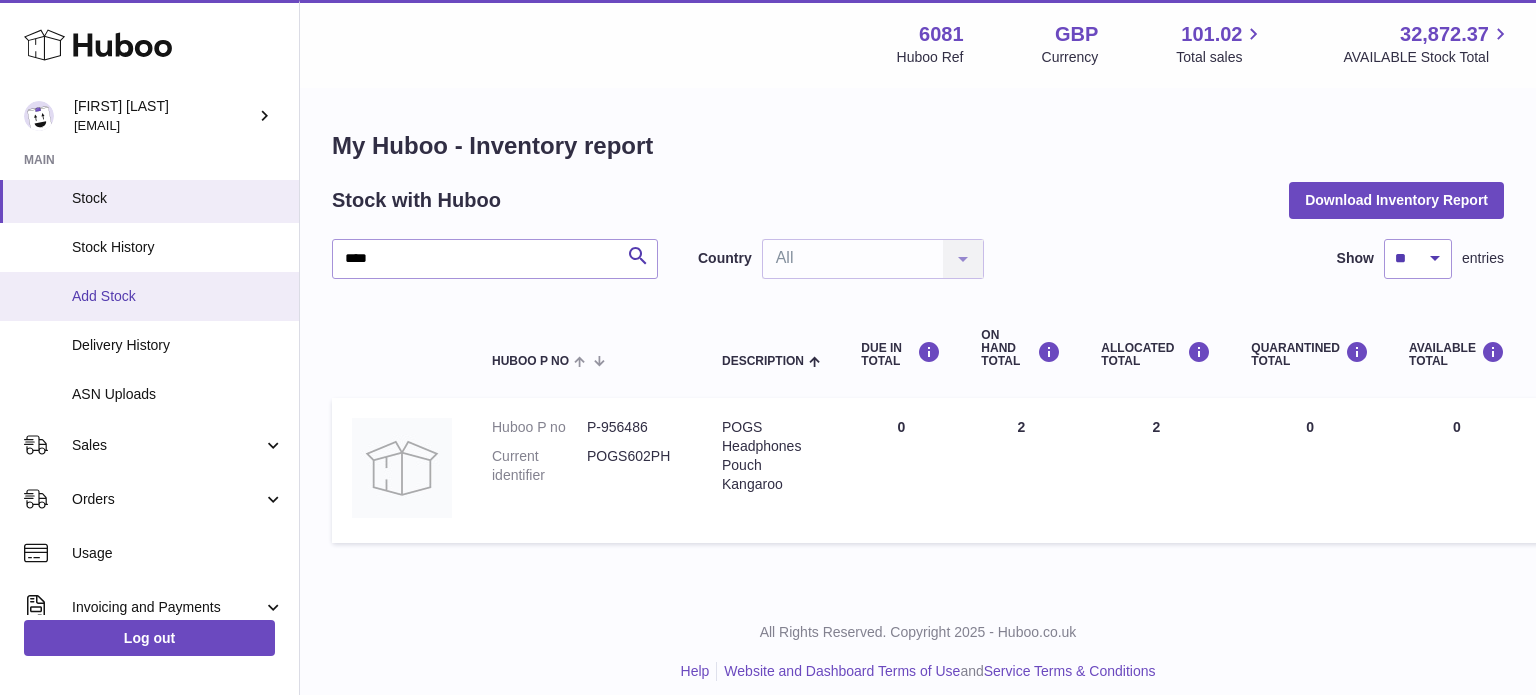 scroll, scrollTop: 212, scrollLeft: 0, axis: vertical 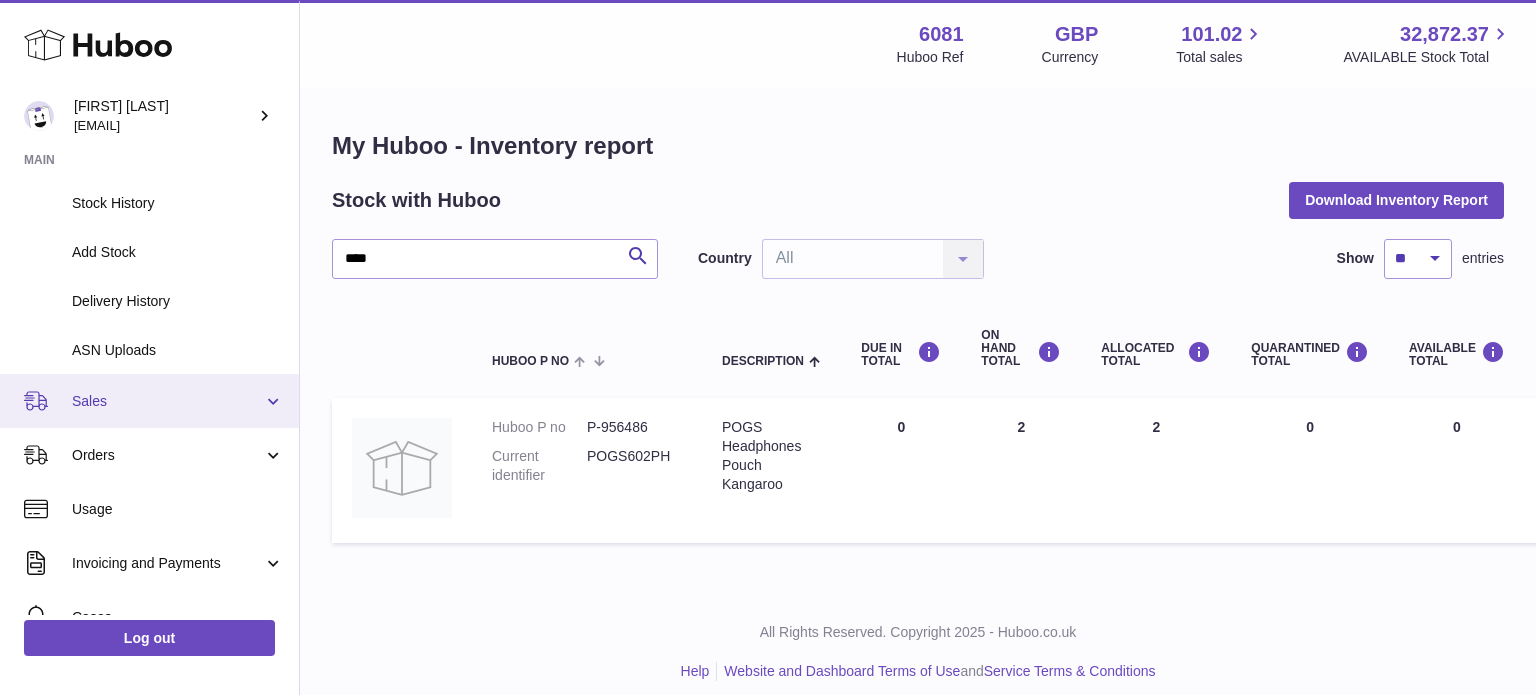 click on "Sales" at bounding box center (167, 401) 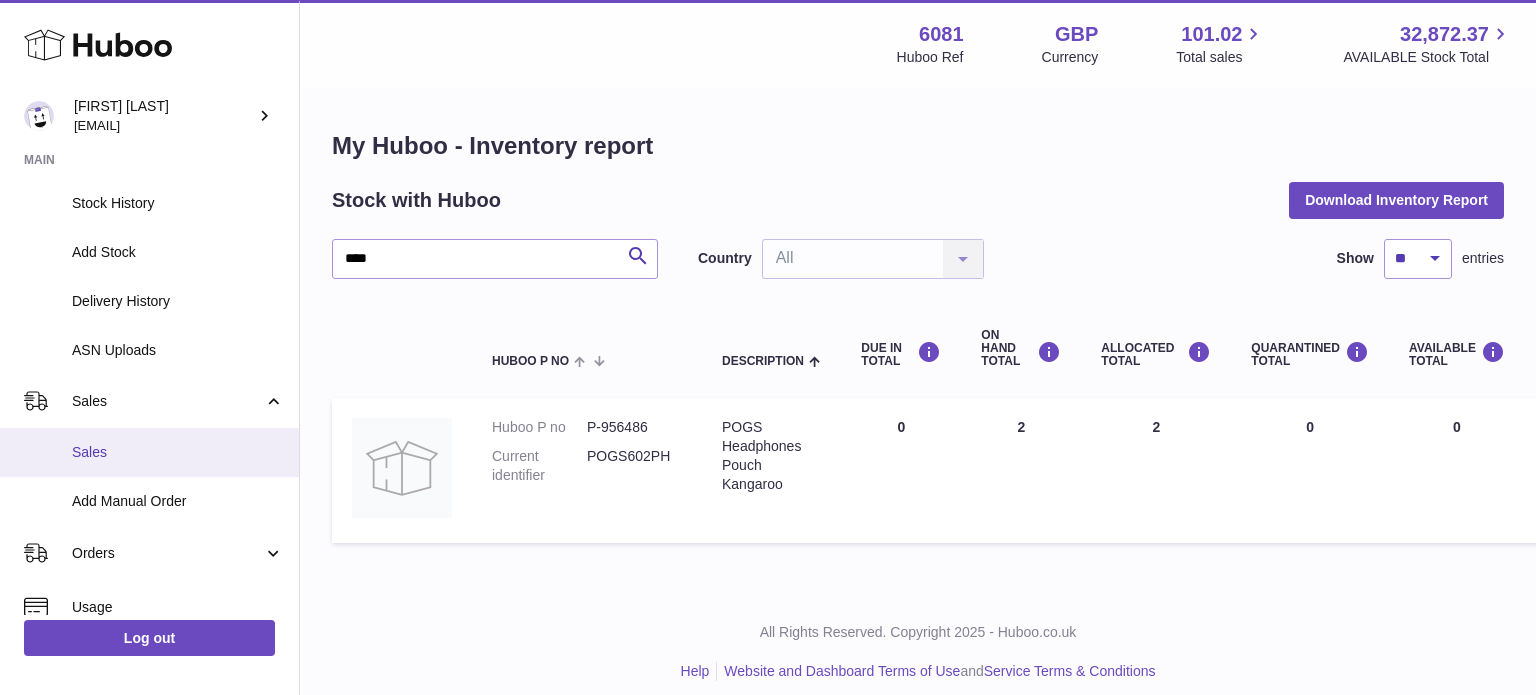 click on "Sales" at bounding box center [178, 452] 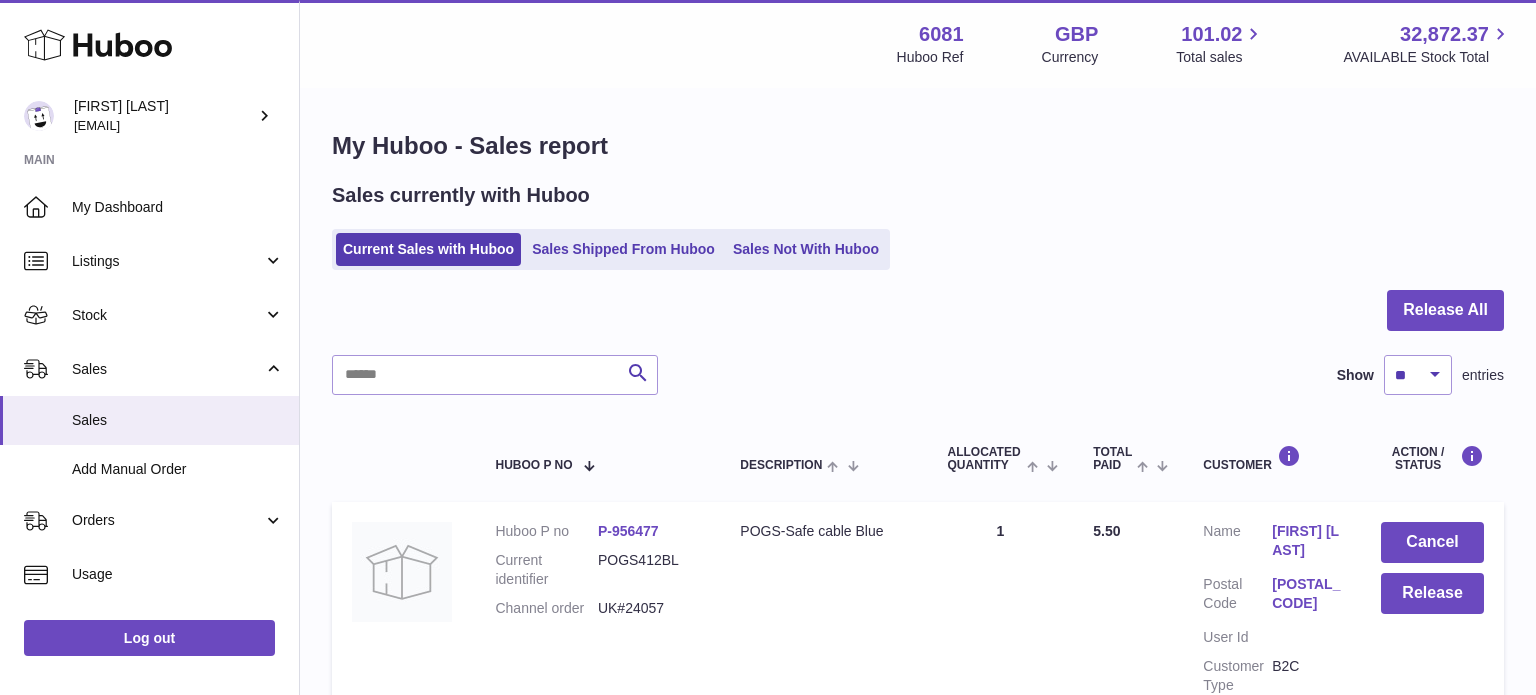scroll, scrollTop: 0, scrollLeft: 0, axis: both 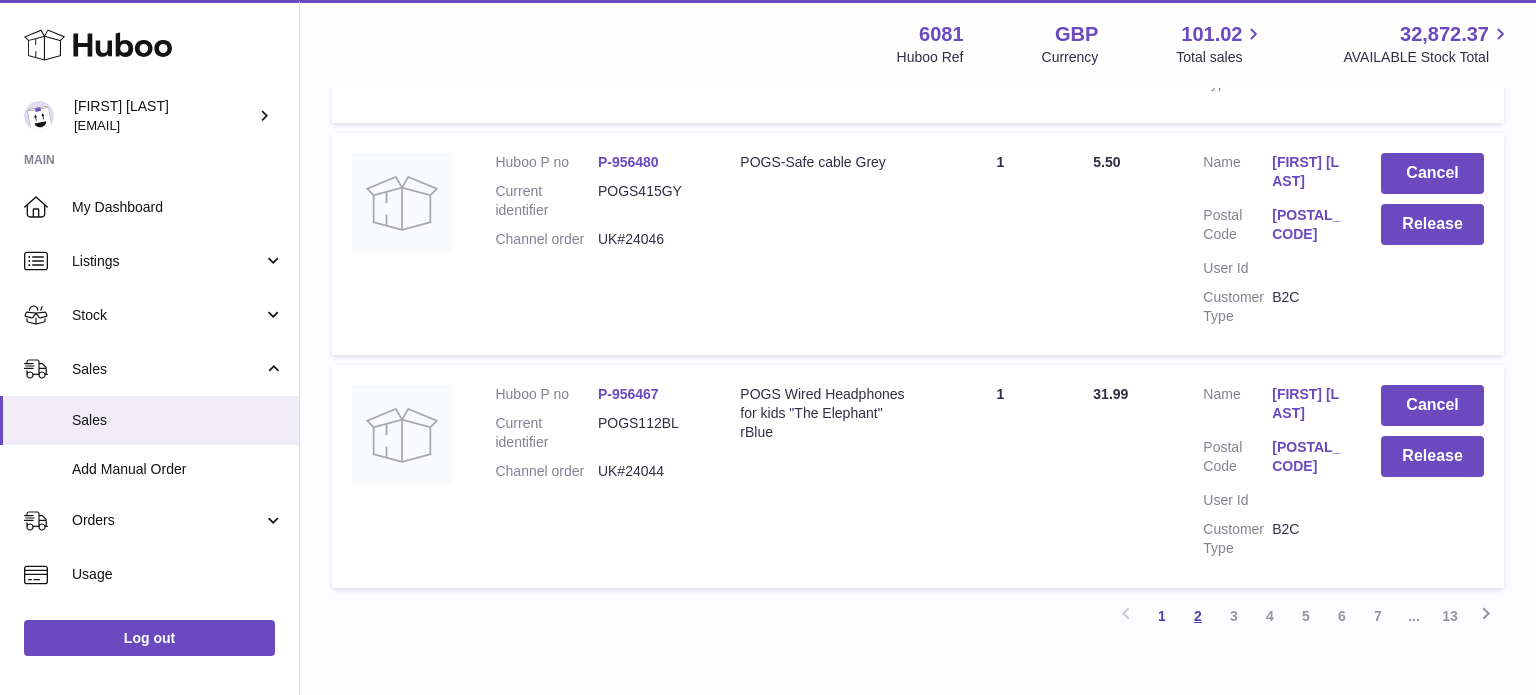 click on "2" at bounding box center (1198, 616) 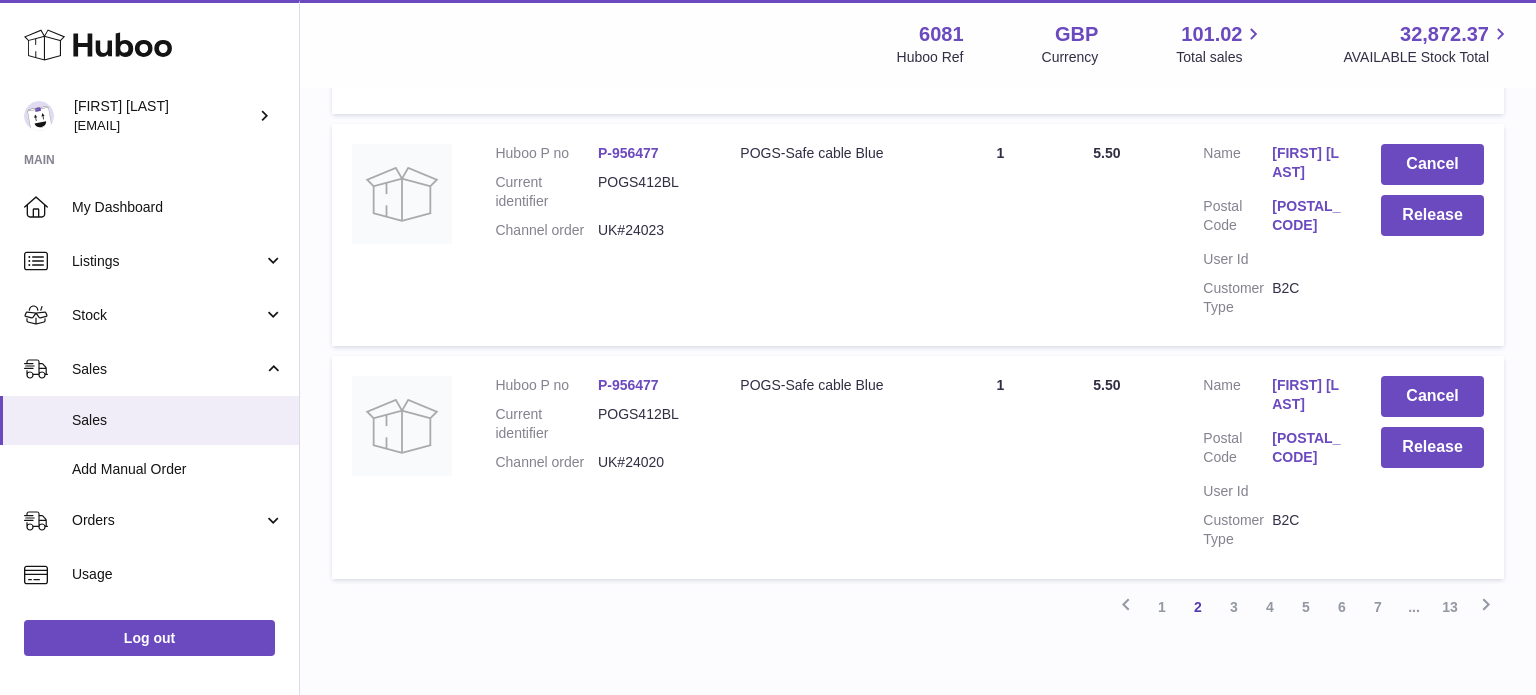 scroll, scrollTop: 2238, scrollLeft: 0, axis: vertical 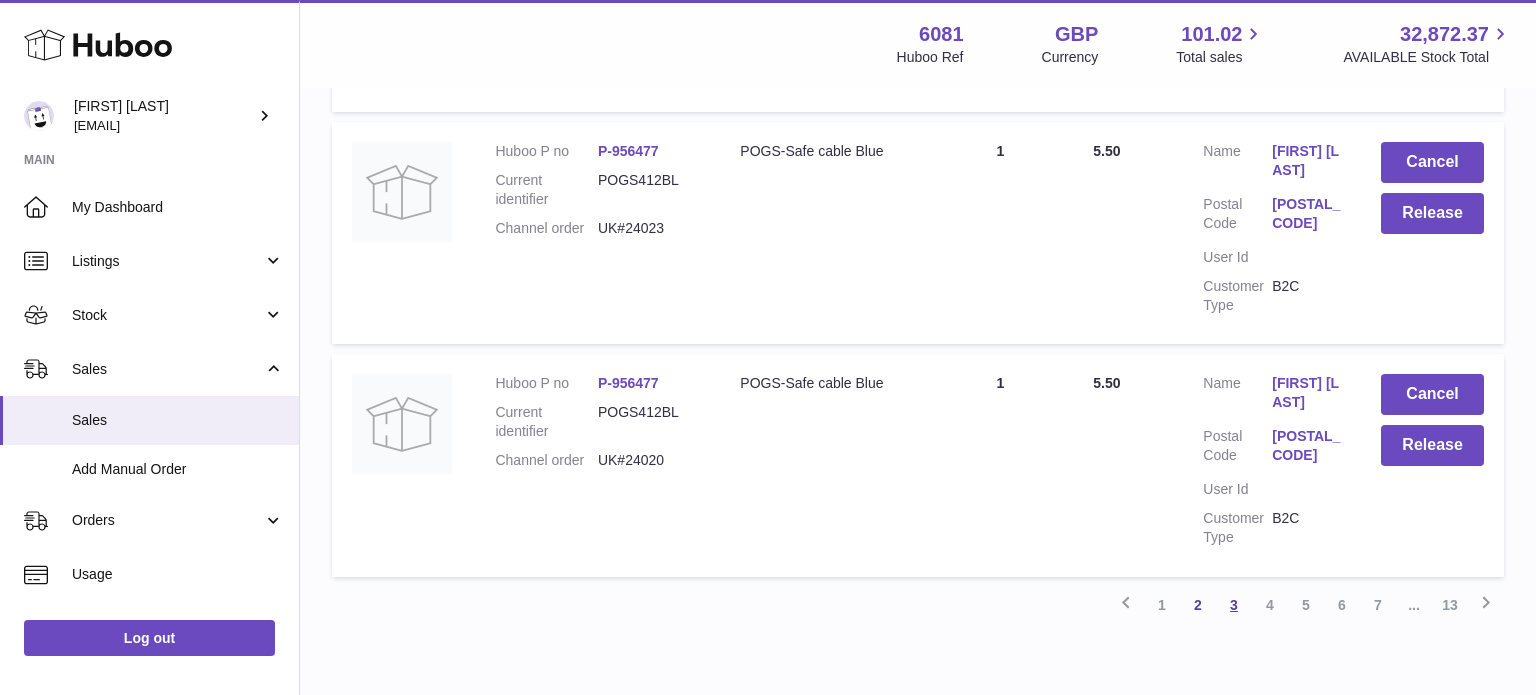 click on "3" at bounding box center [1234, 605] 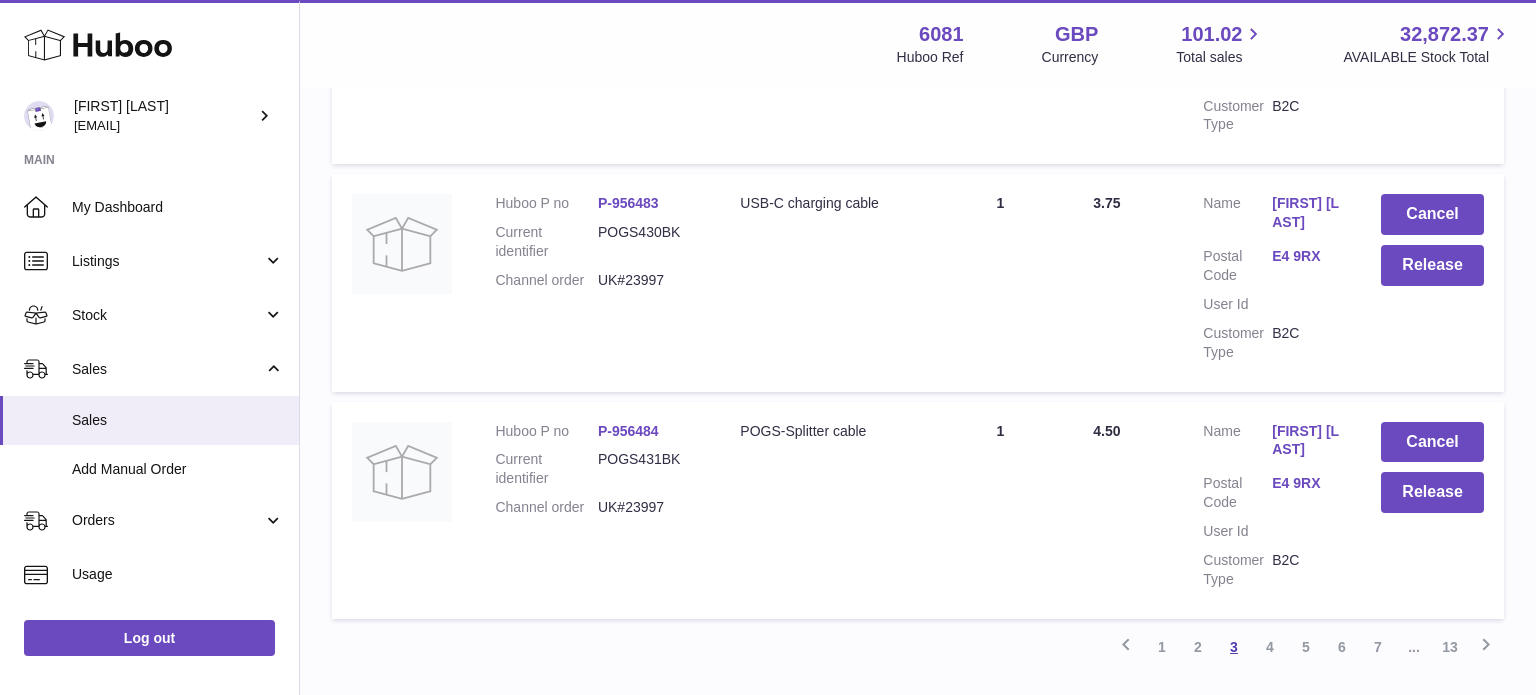 scroll, scrollTop: 2141, scrollLeft: 0, axis: vertical 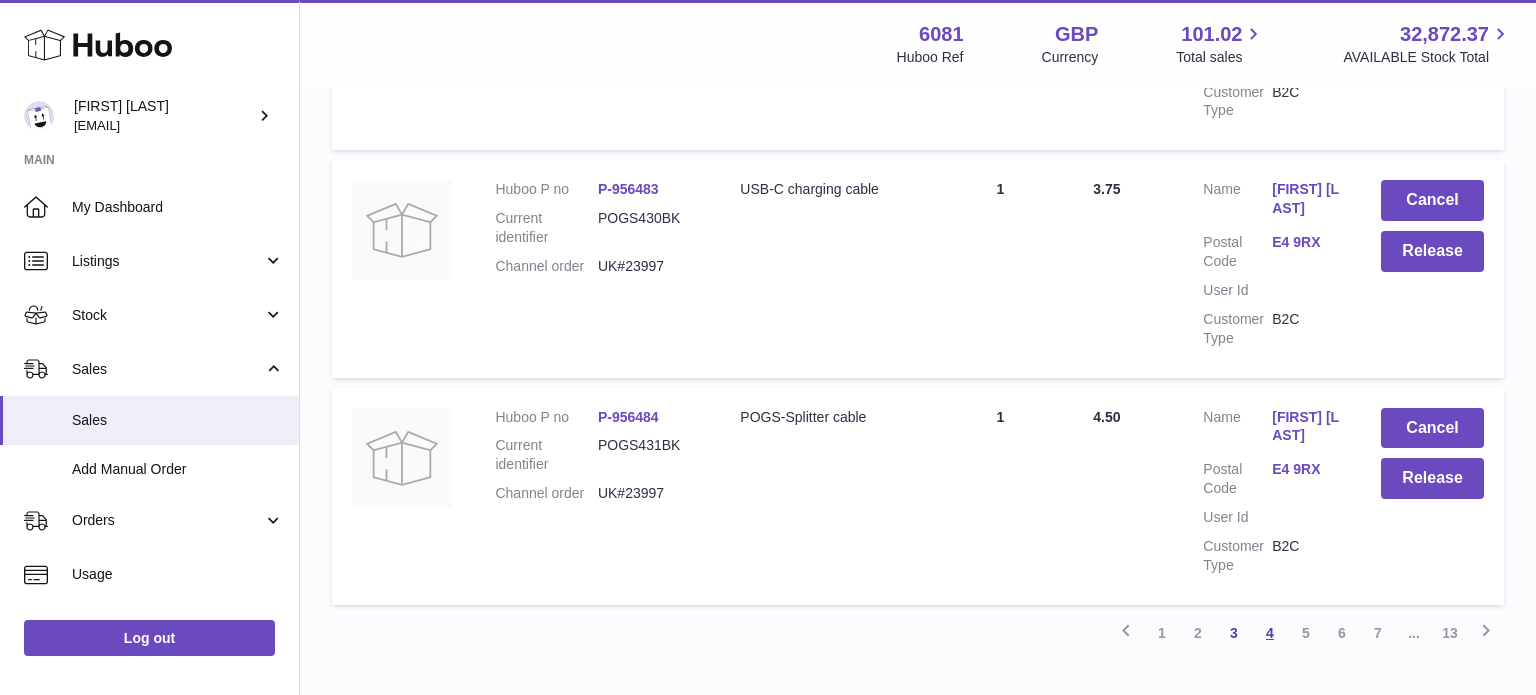 click on "4" at bounding box center [1270, 633] 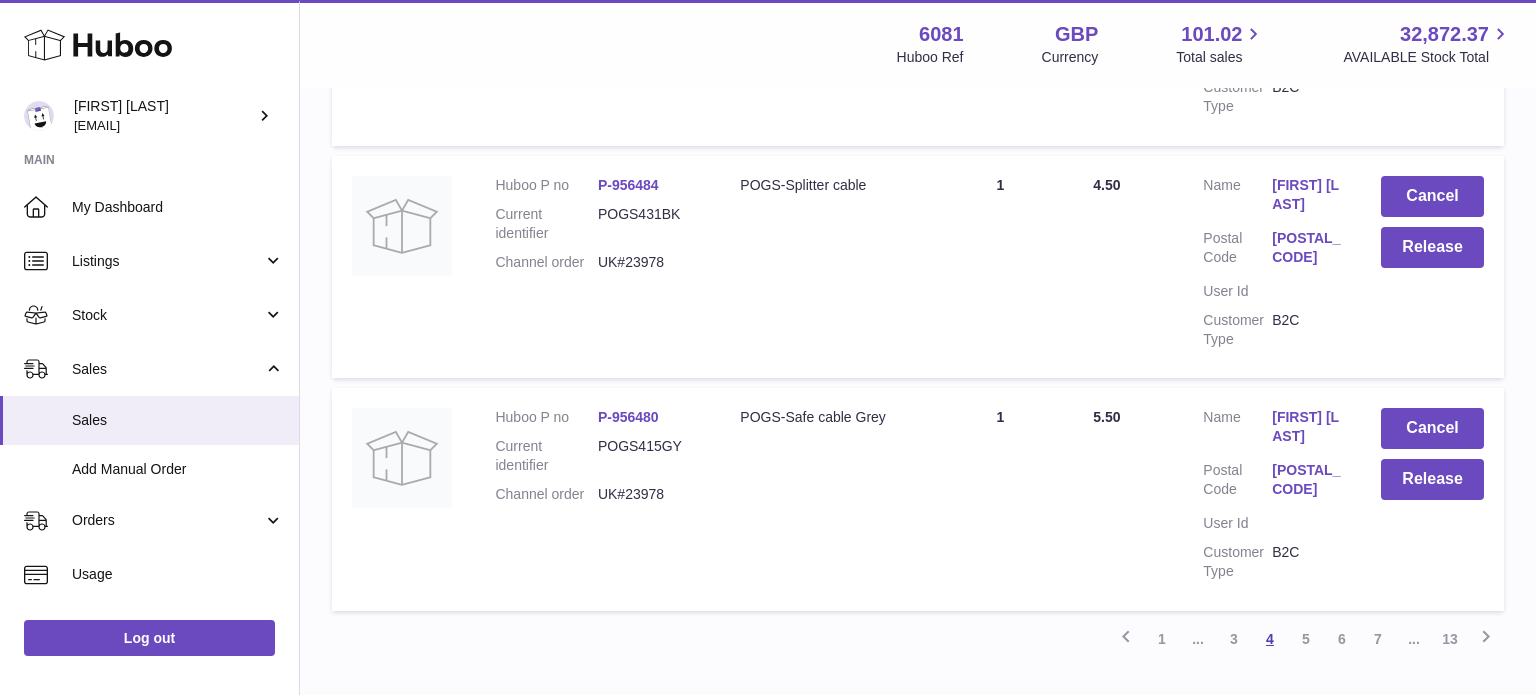 scroll, scrollTop: 2304, scrollLeft: 0, axis: vertical 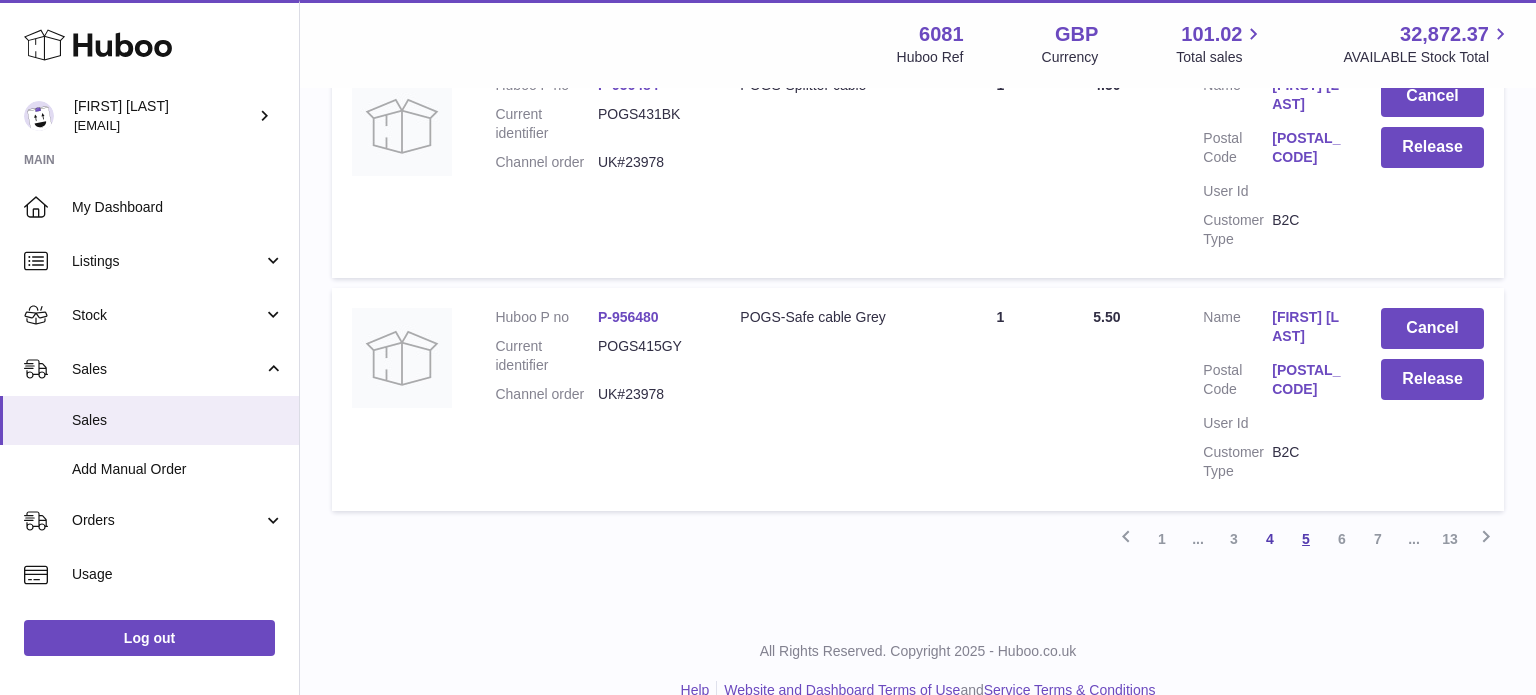 click on "5" at bounding box center (1306, 539) 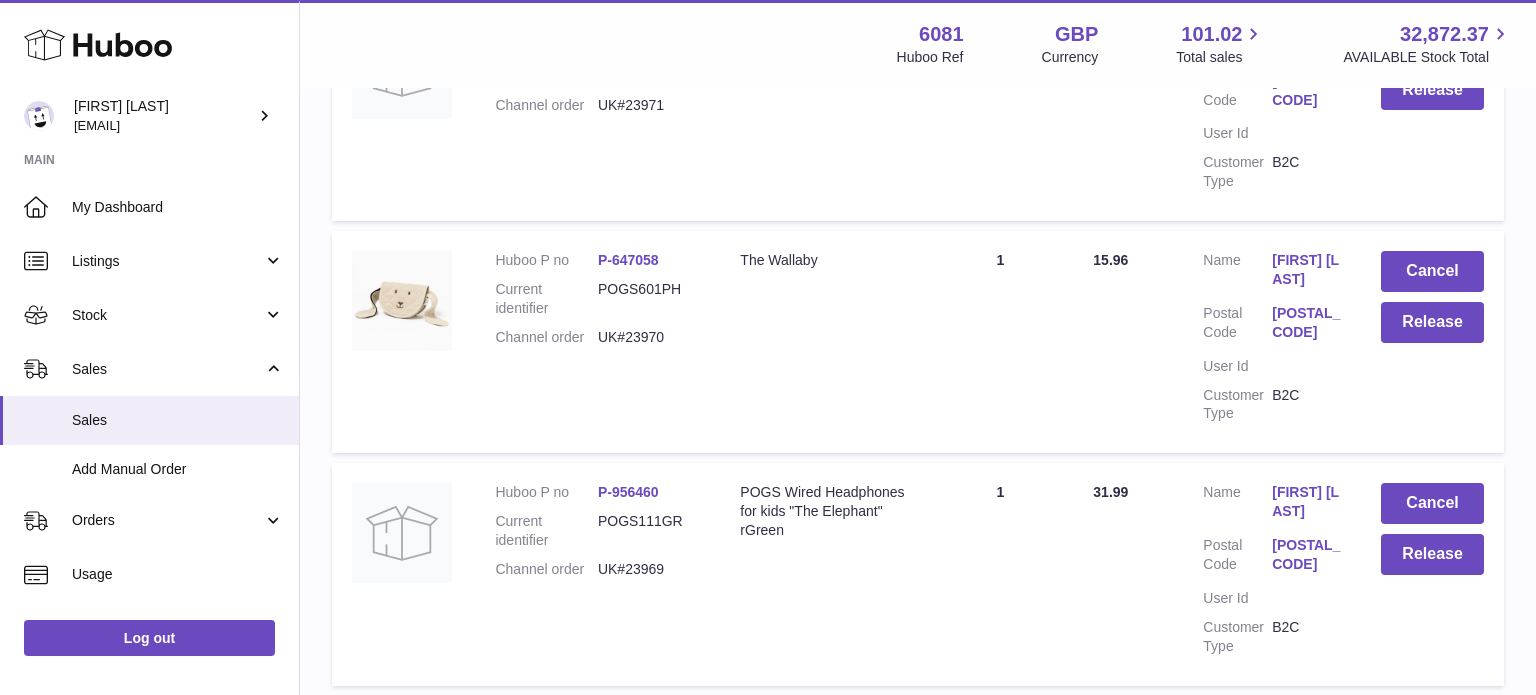 scroll, scrollTop: 972, scrollLeft: 0, axis: vertical 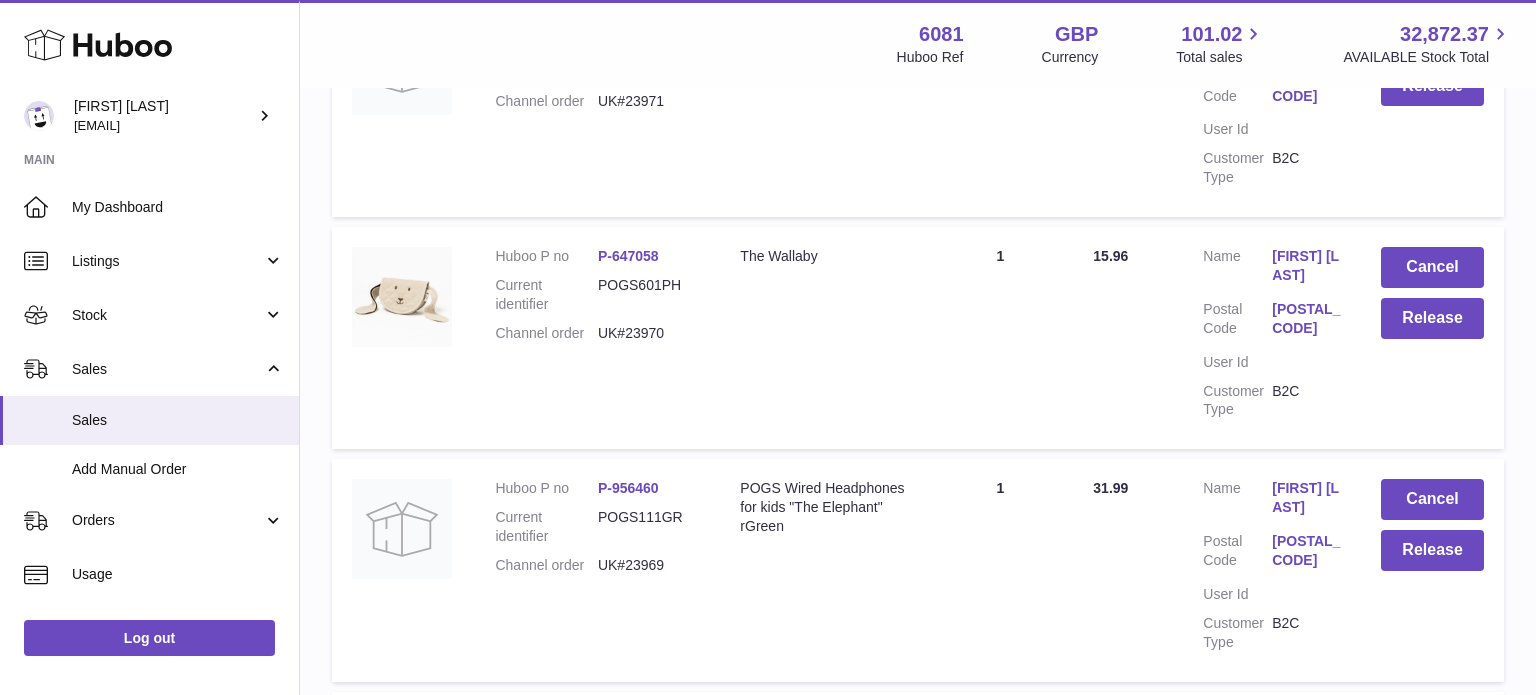 click on "P-647058" at bounding box center [628, 256] 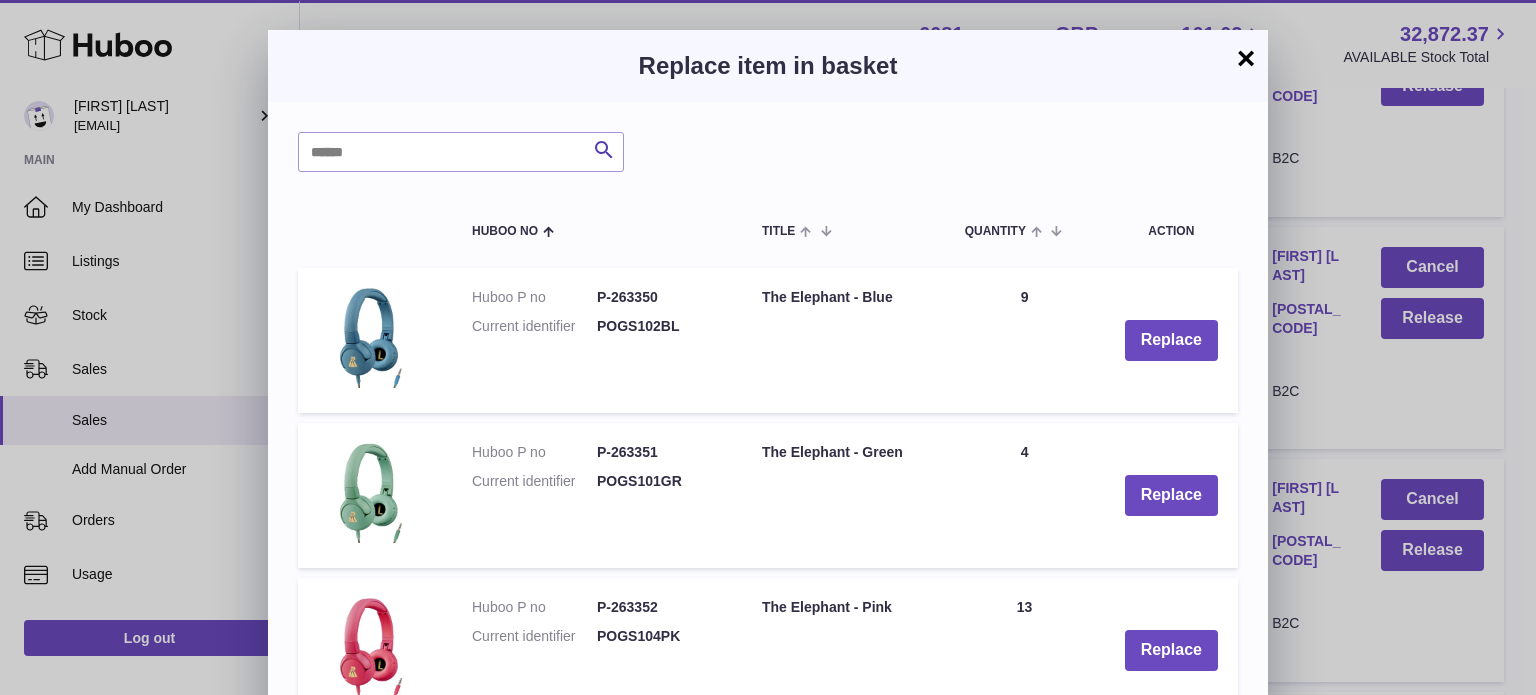 click on "×" at bounding box center [1246, 58] 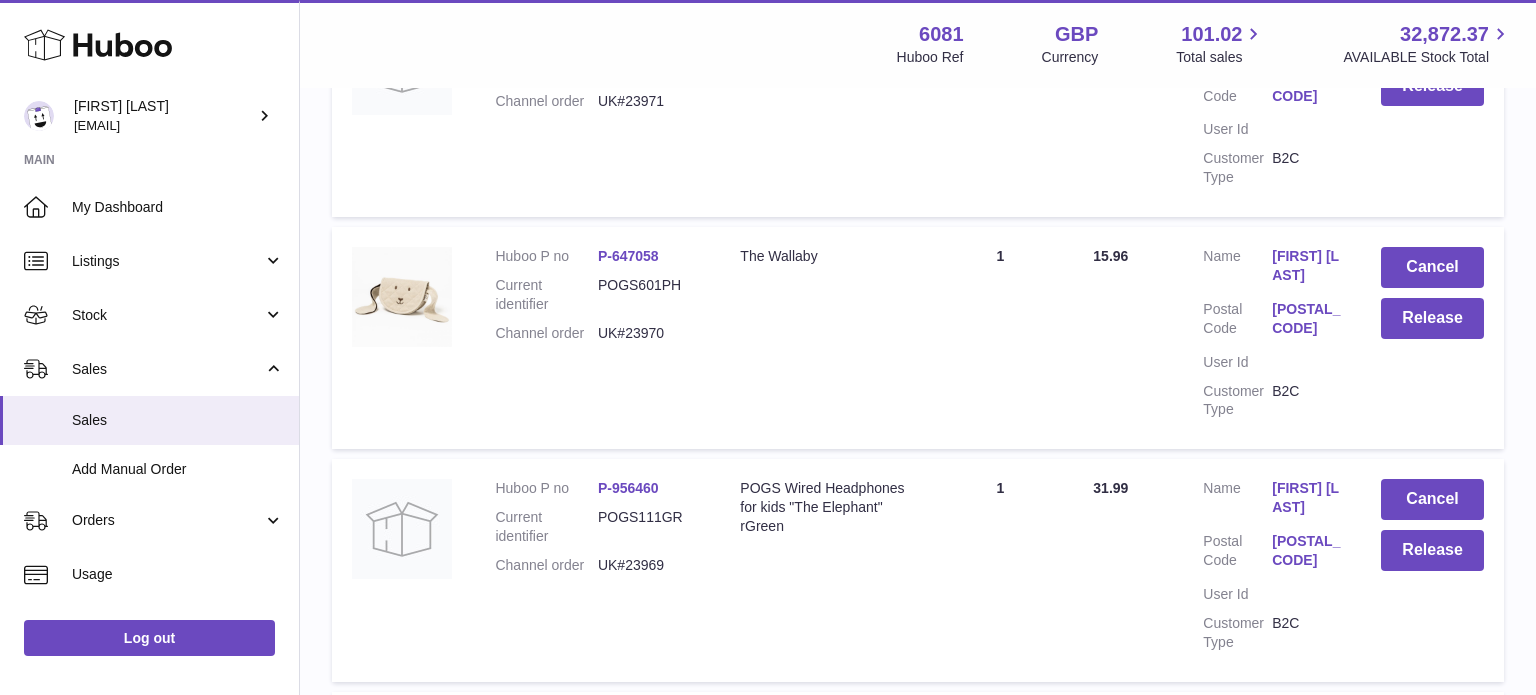 click on "SW11 4FS" at bounding box center (1306, 319) 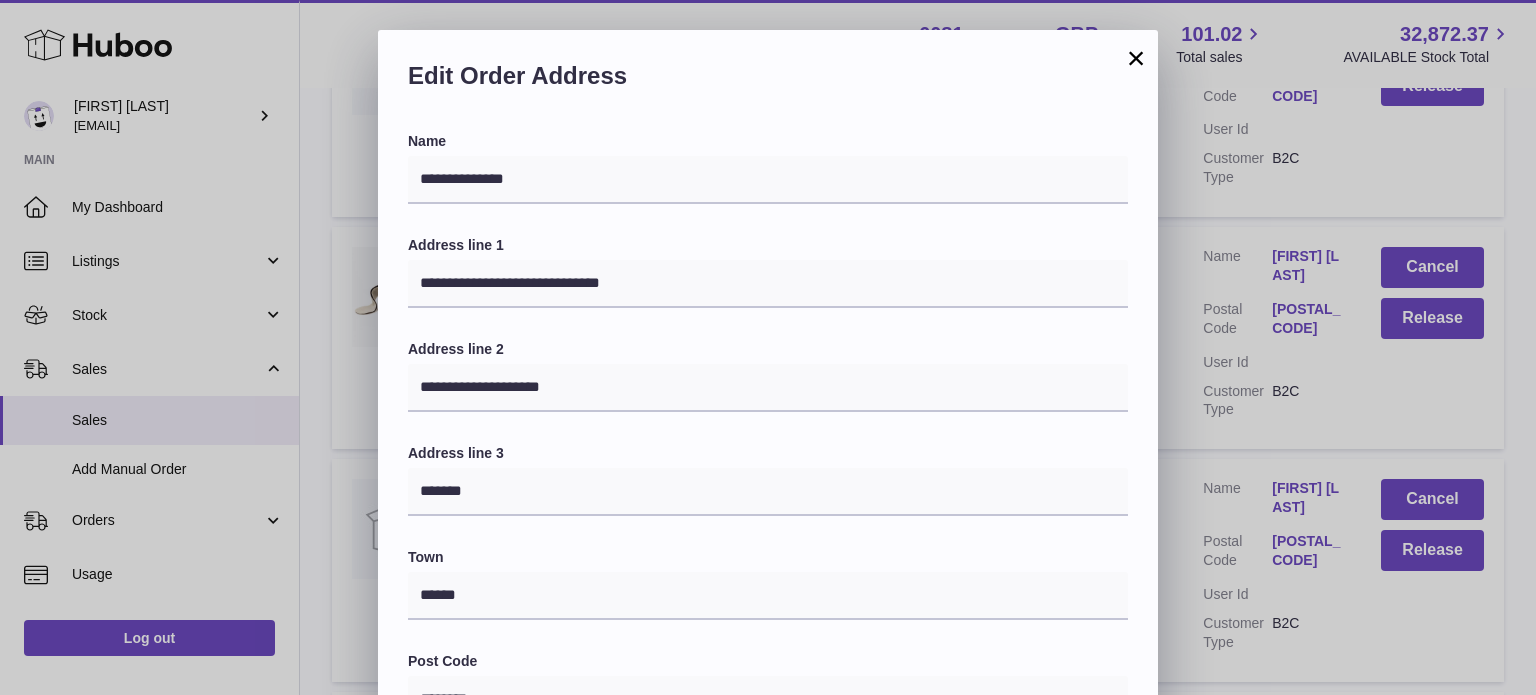 scroll, scrollTop: 564, scrollLeft: 0, axis: vertical 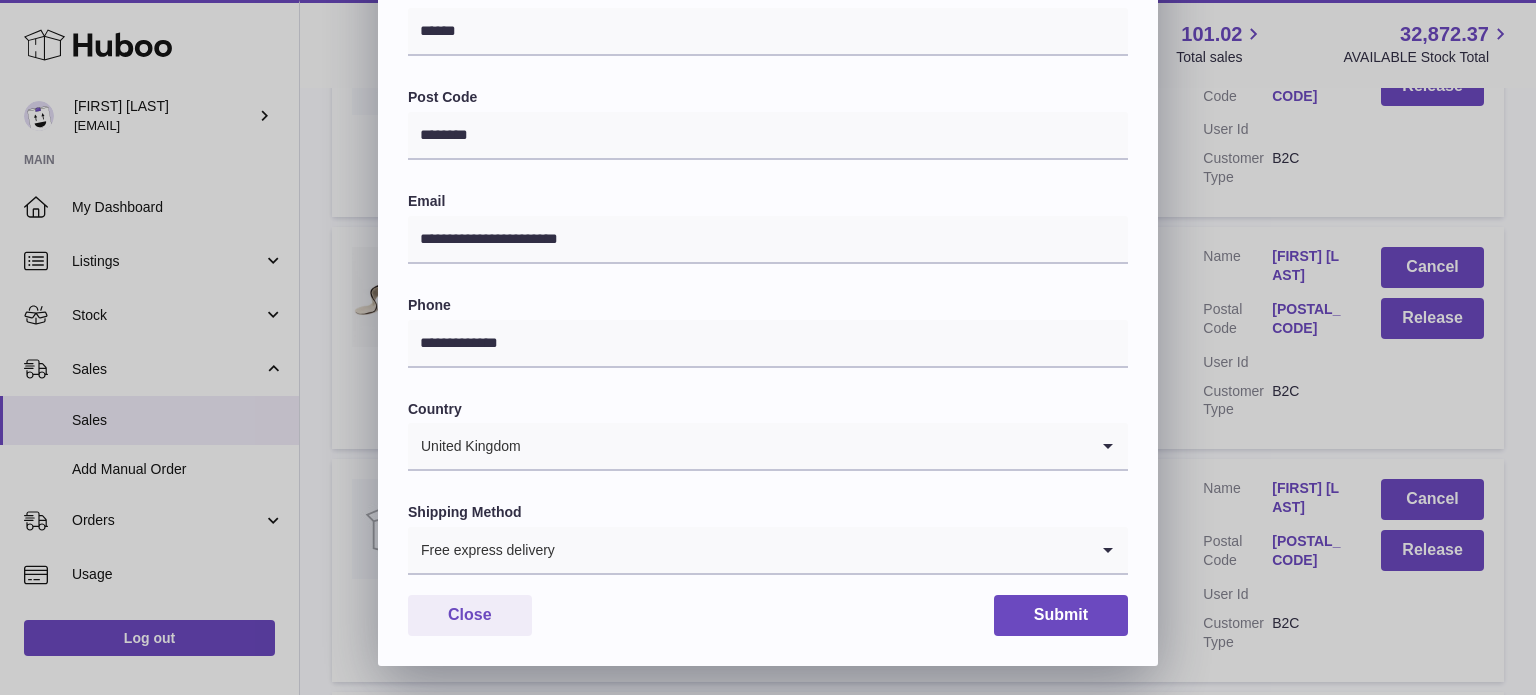 click on "**********" at bounding box center (768, 66) 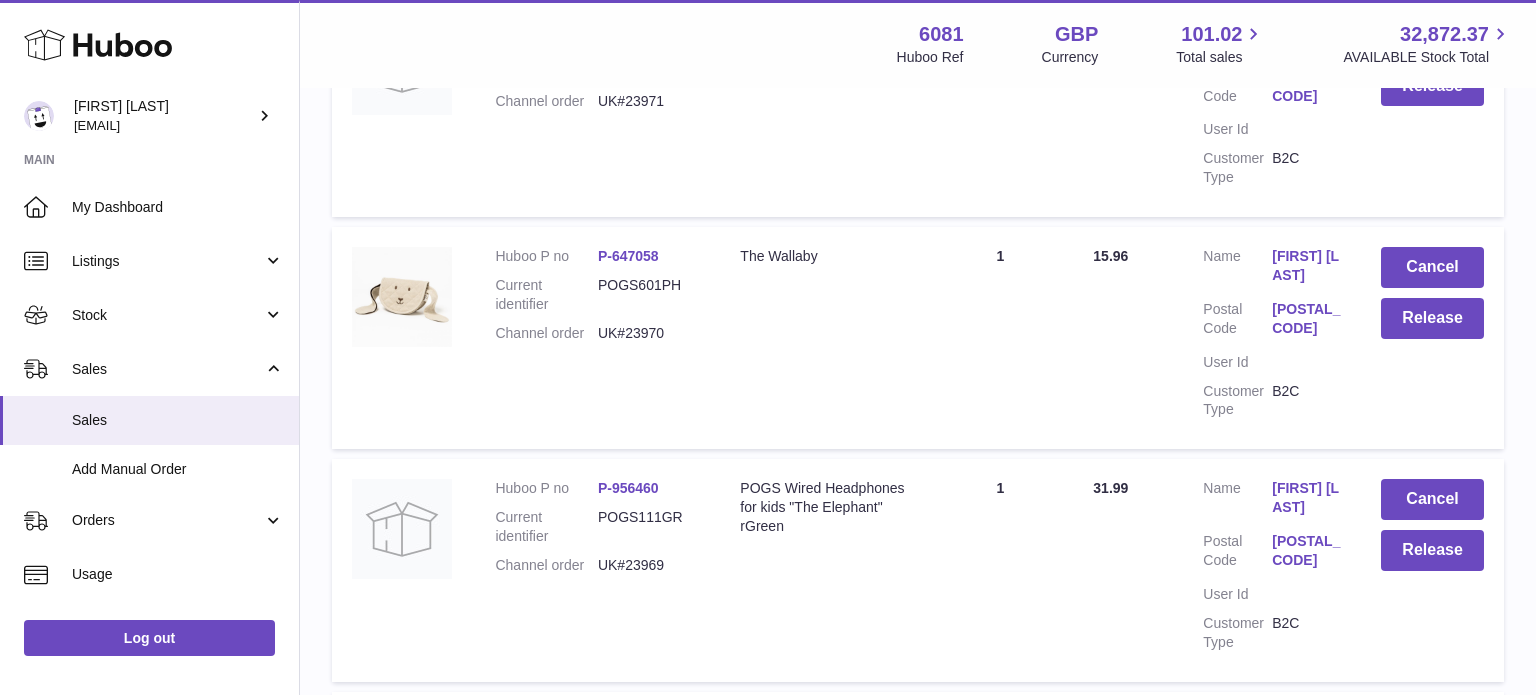 click on "UK#23970" at bounding box center [649, 333] 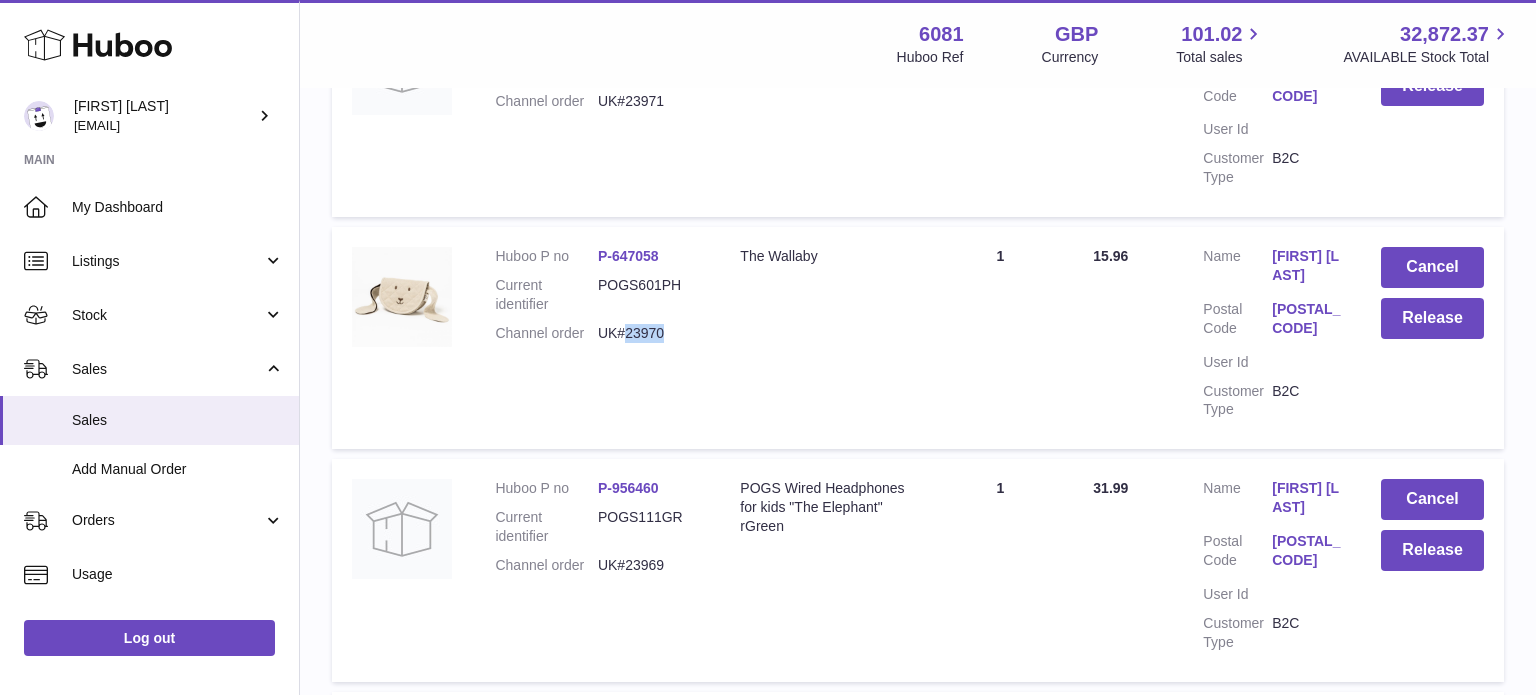 copy on "23970" 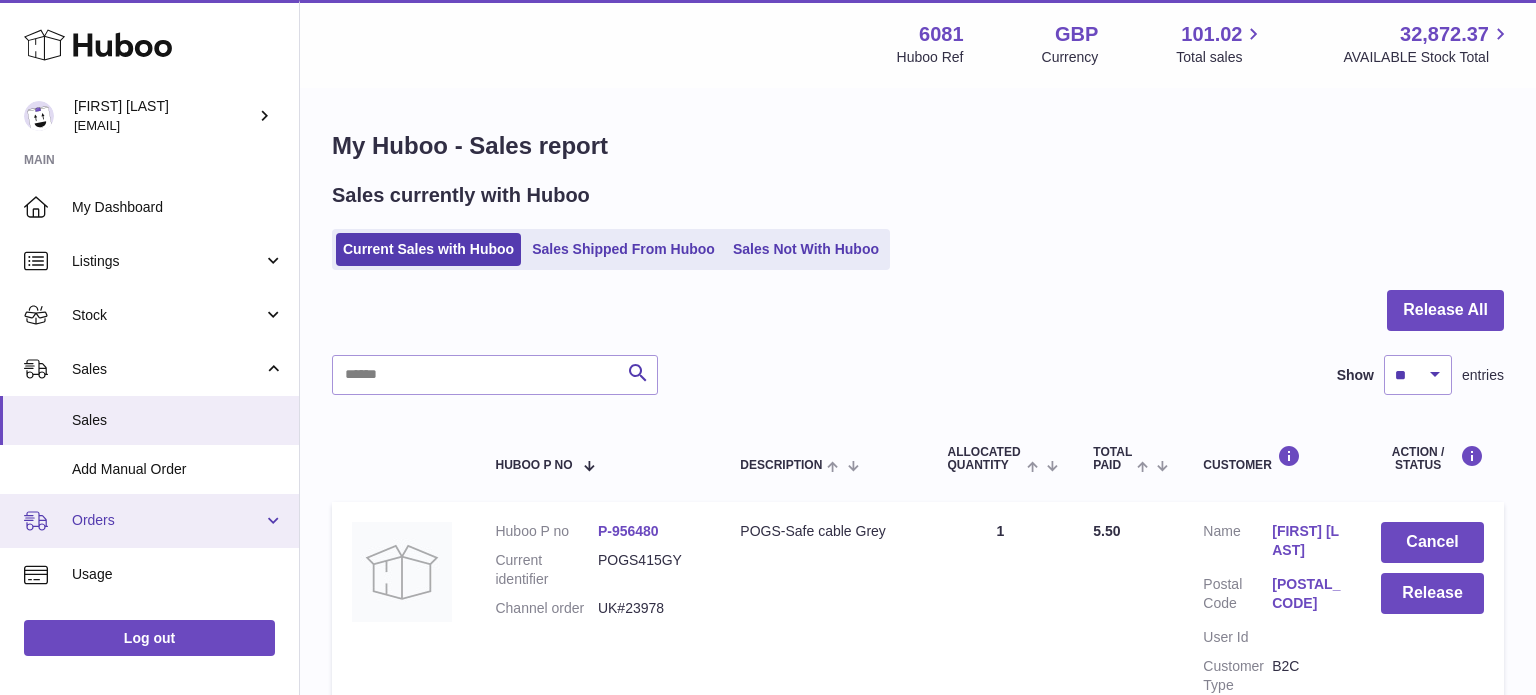 click on "Orders" at bounding box center (167, 520) 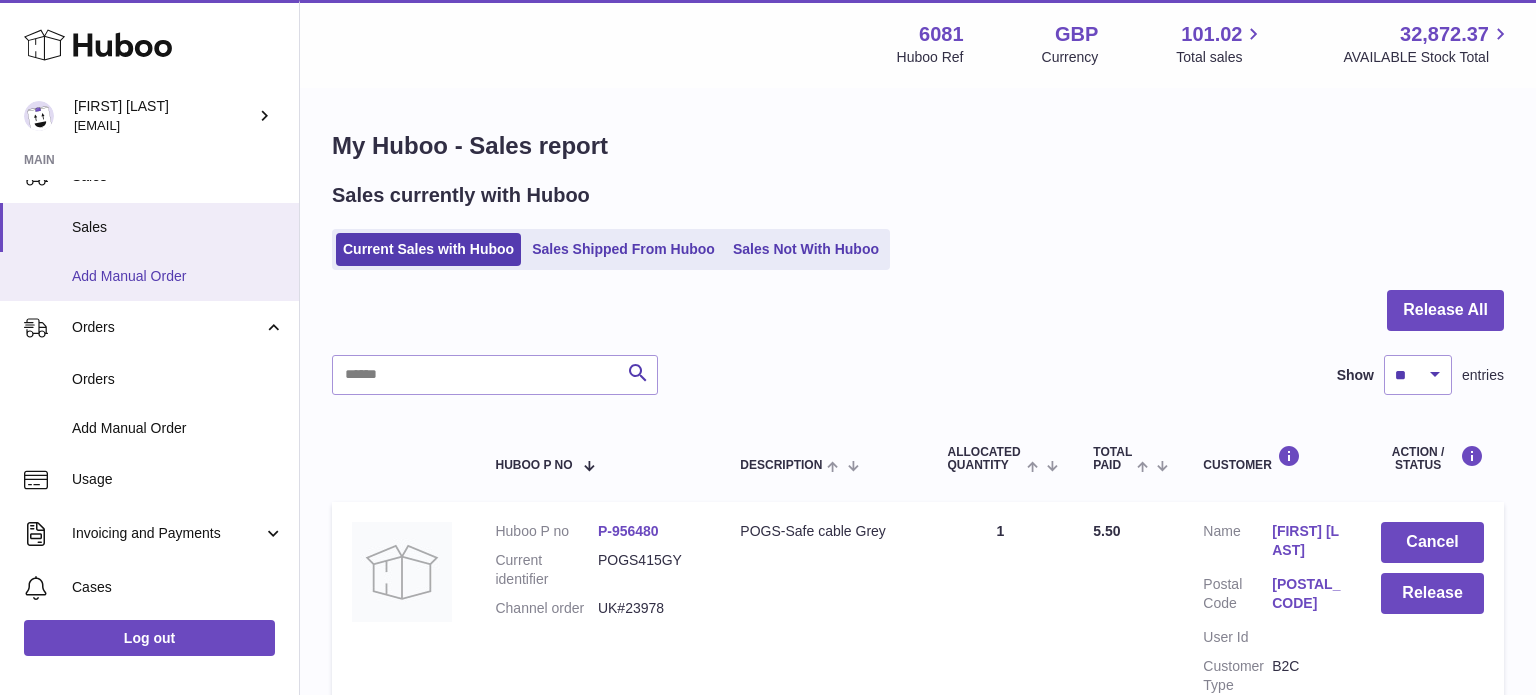 scroll, scrollTop: 196, scrollLeft: 0, axis: vertical 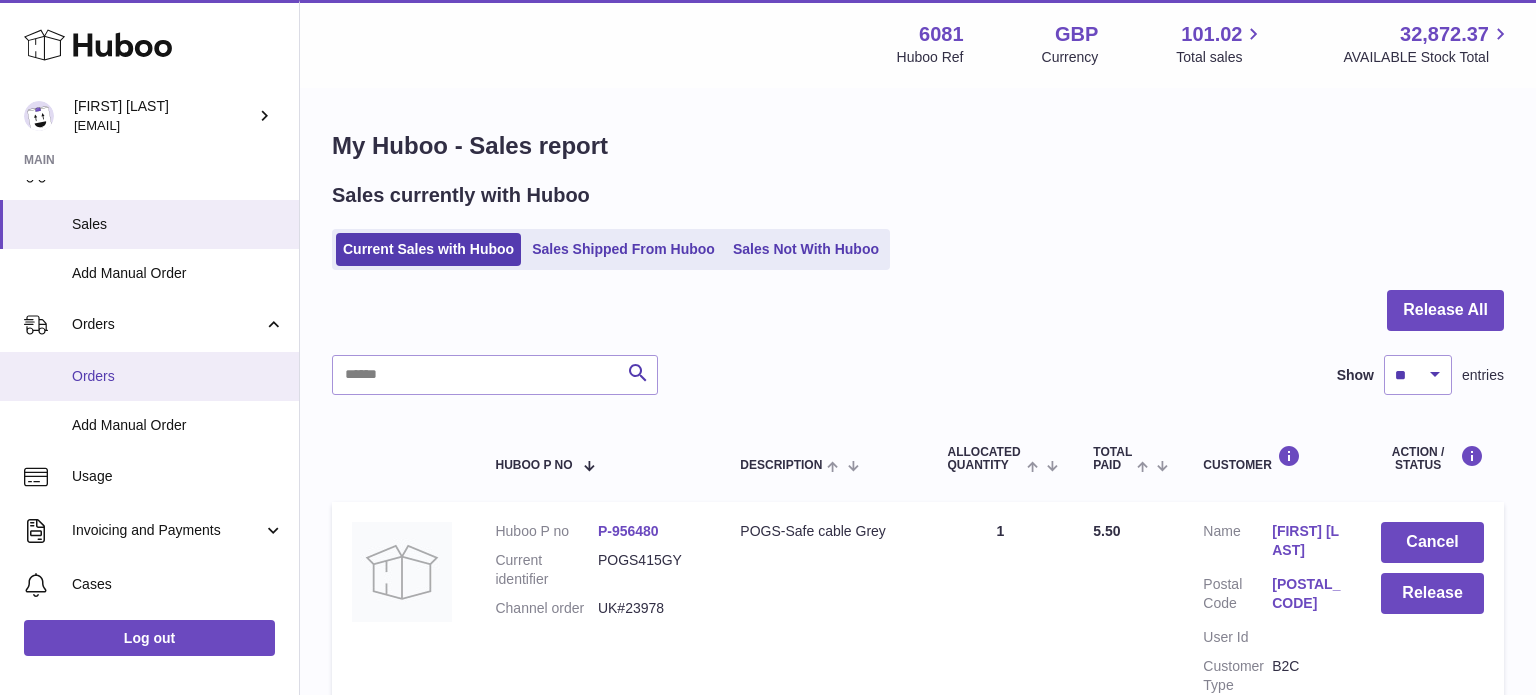 click on "Orders" at bounding box center (178, 376) 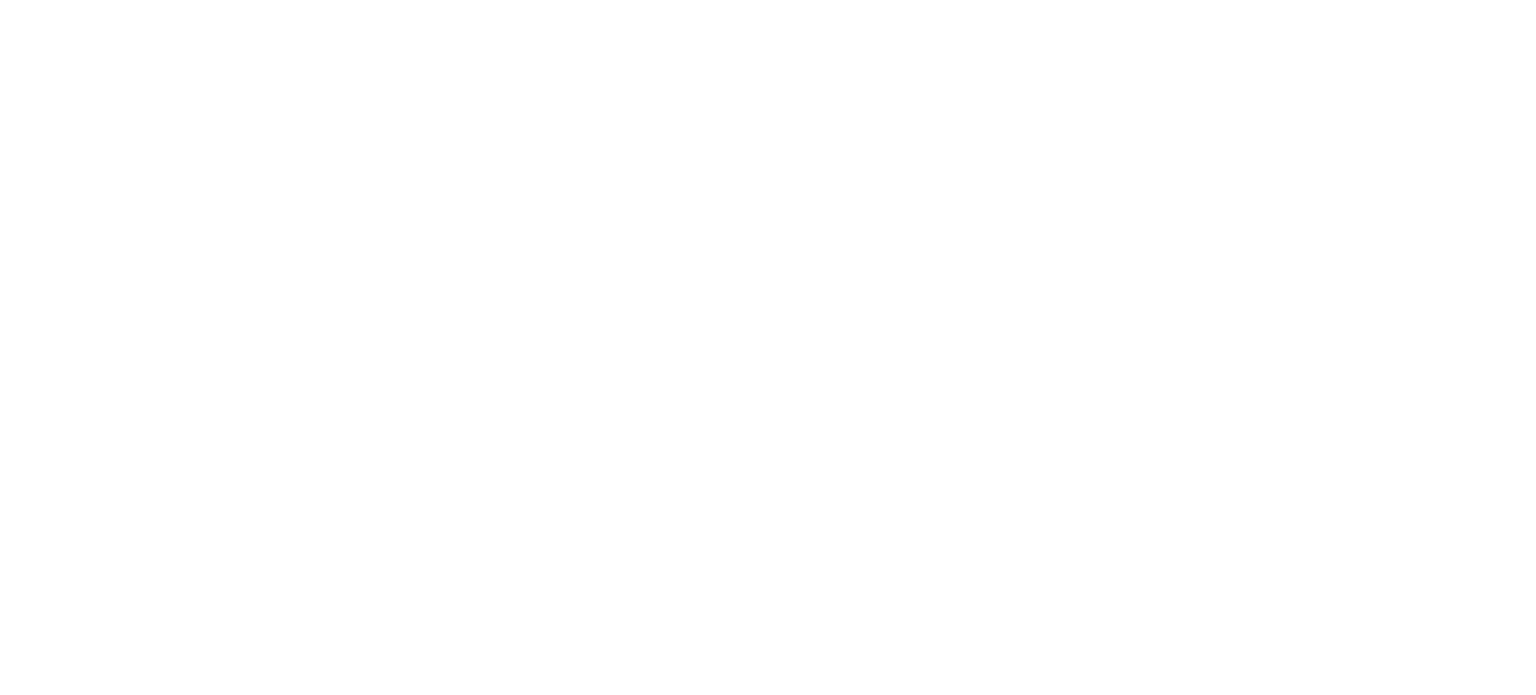 scroll, scrollTop: 0, scrollLeft: 0, axis: both 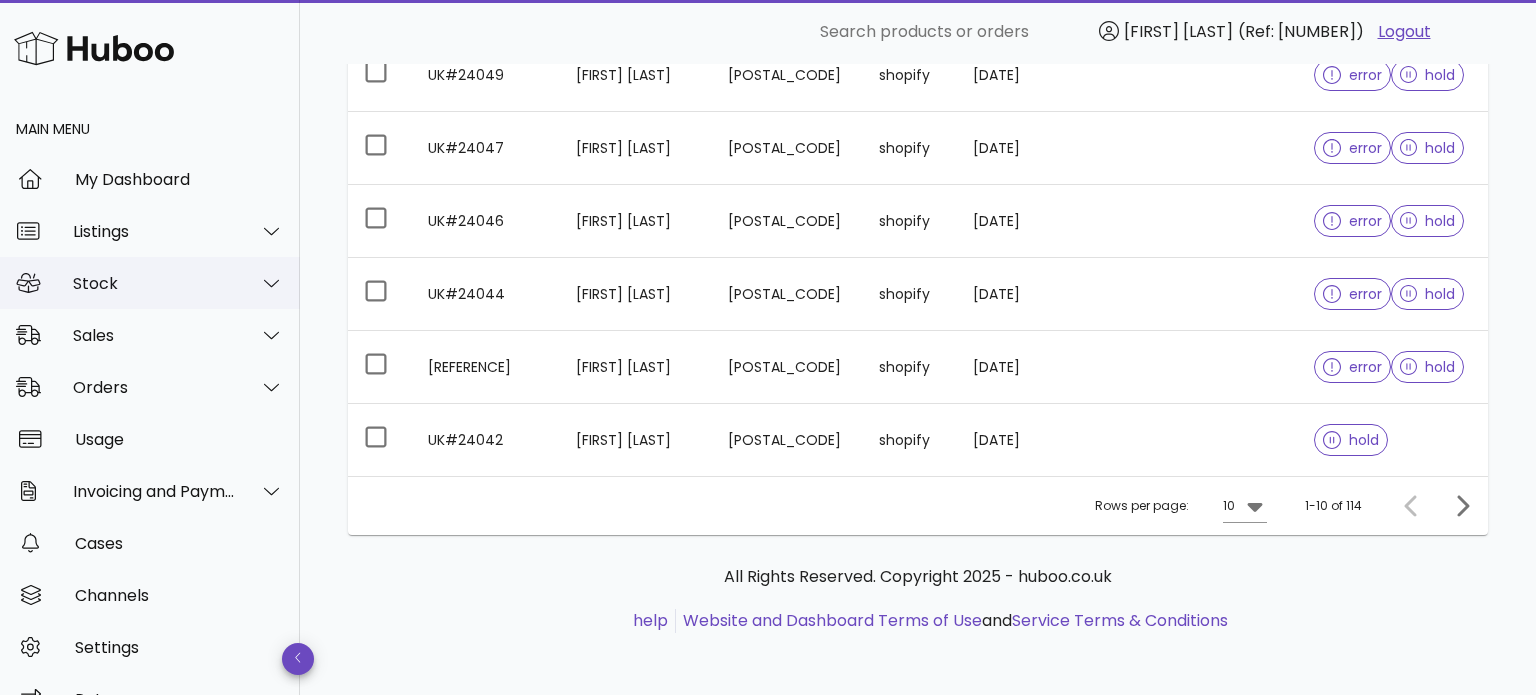 click on "Stock" at bounding box center [154, 283] 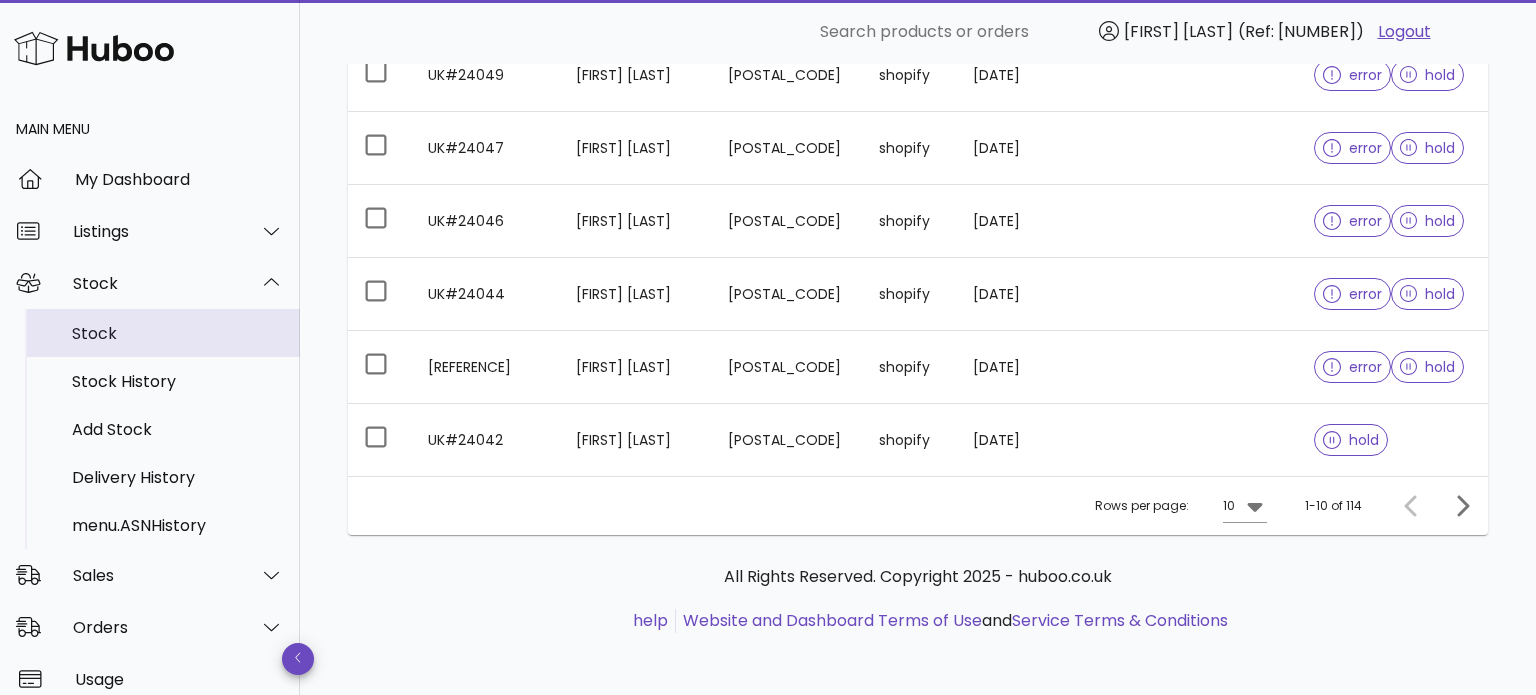 click on "Stock" at bounding box center (178, 333) 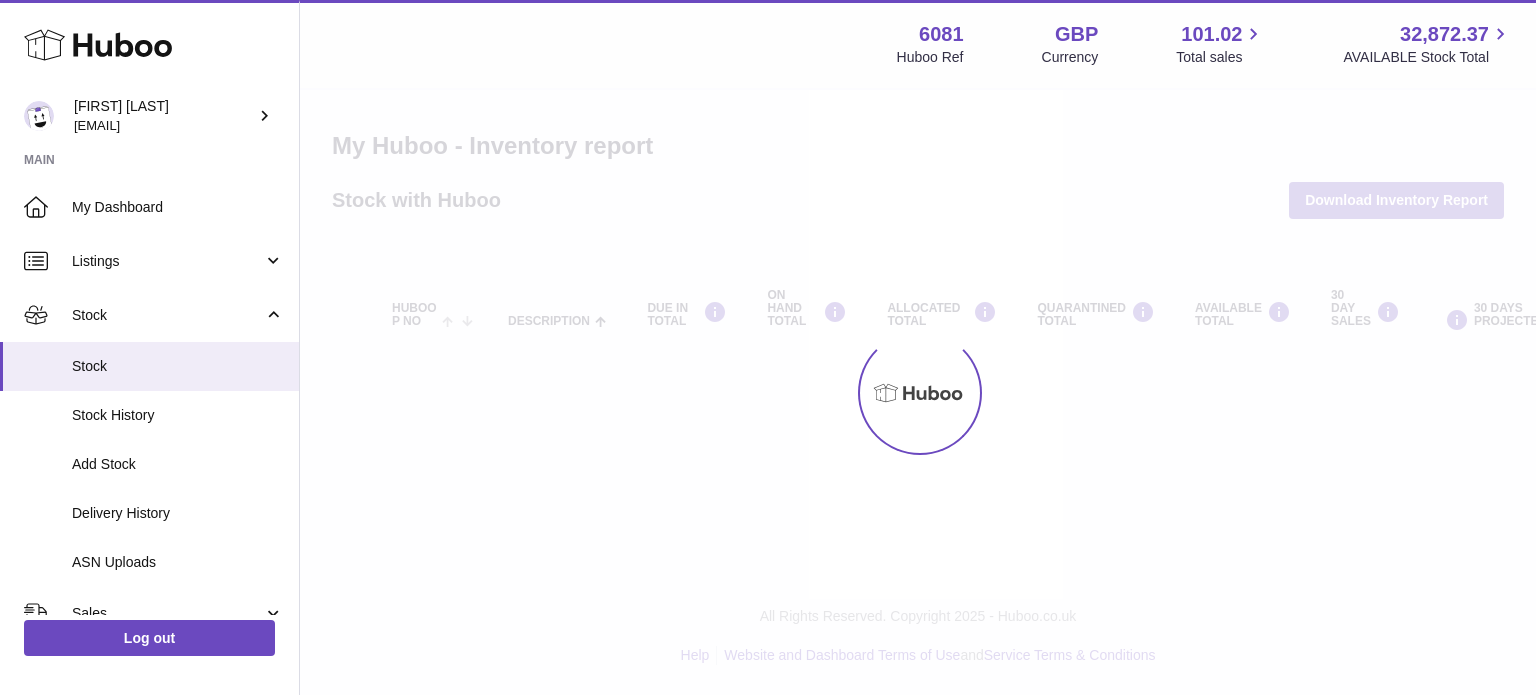 scroll, scrollTop: 0, scrollLeft: 0, axis: both 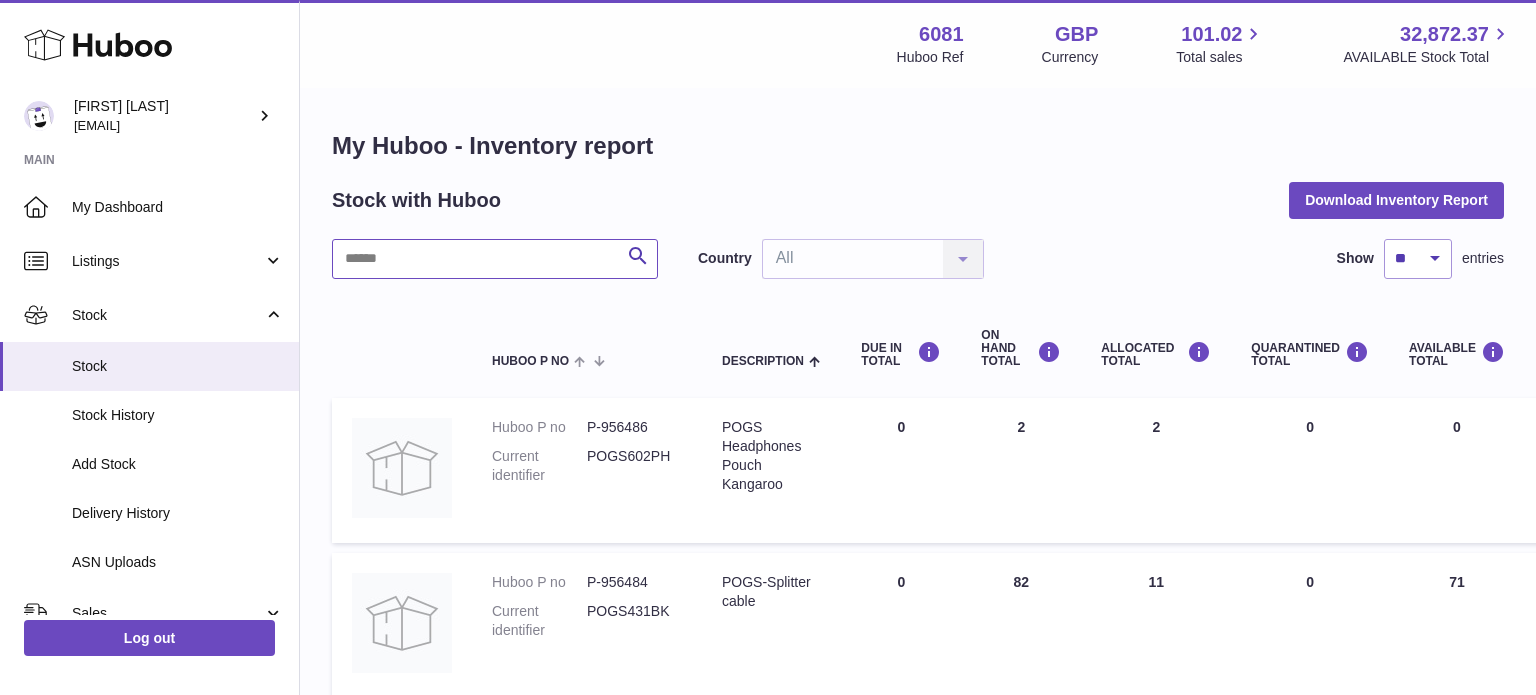 click at bounding box center (495, 259) 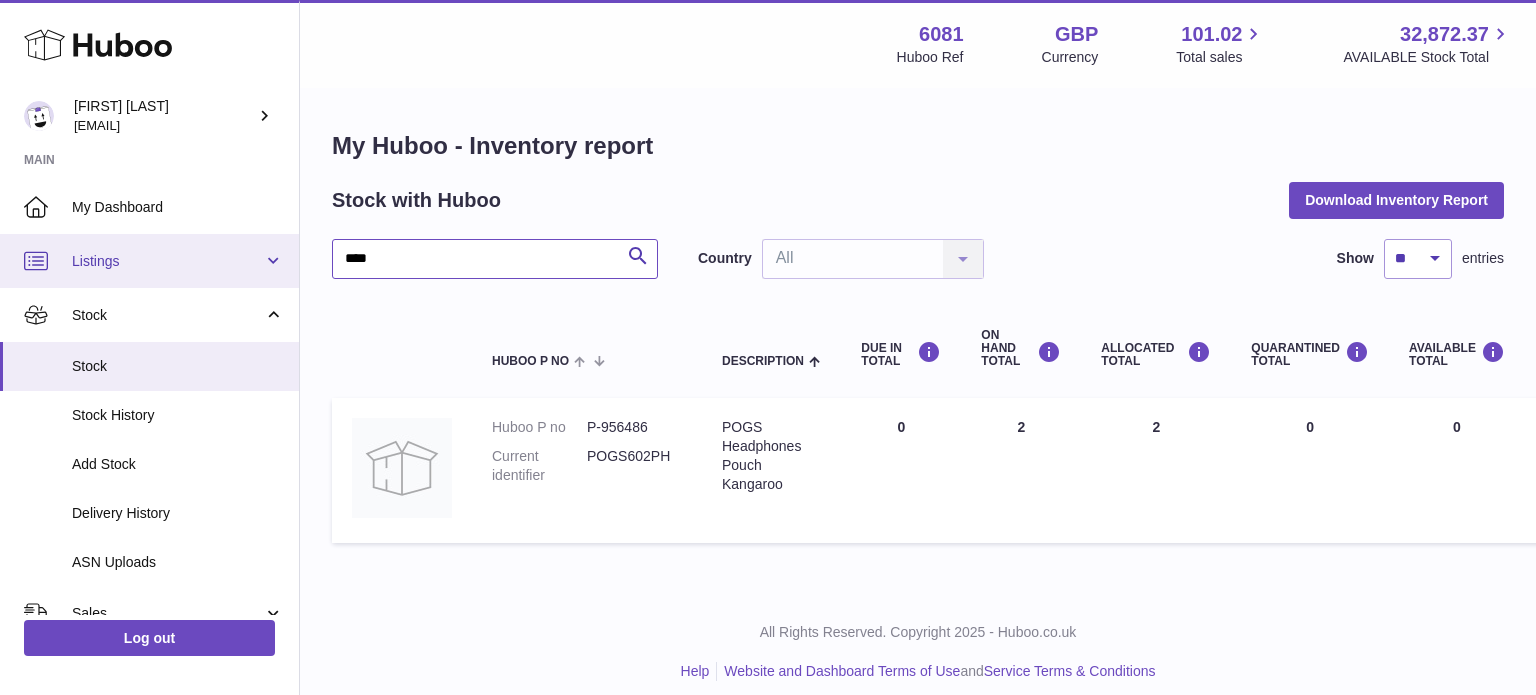 drag, startPoint x: 471, startPoint y: 267, endPoint x: 264, endPoint y: 267, distance: 207 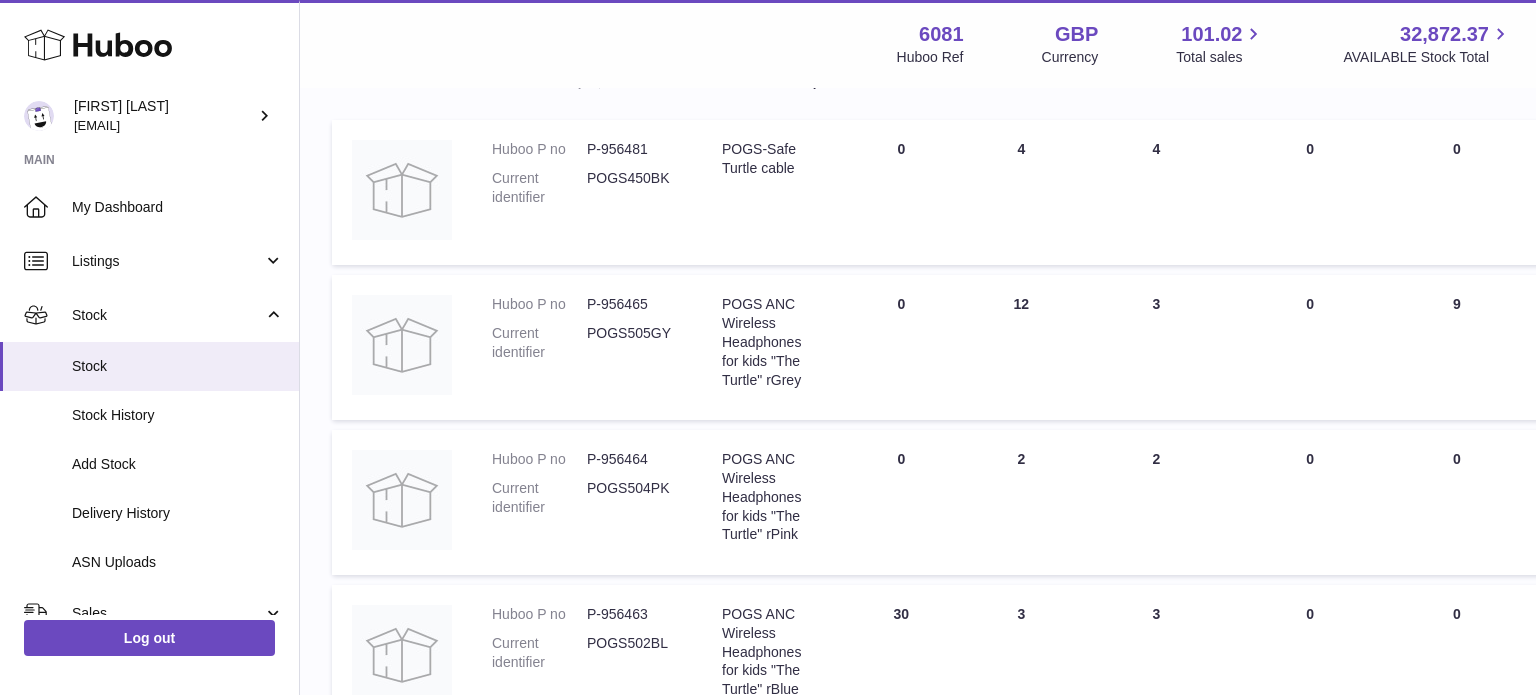 scroll, scrollTop: 0, scrollLeft: 1, axis: horizontal 